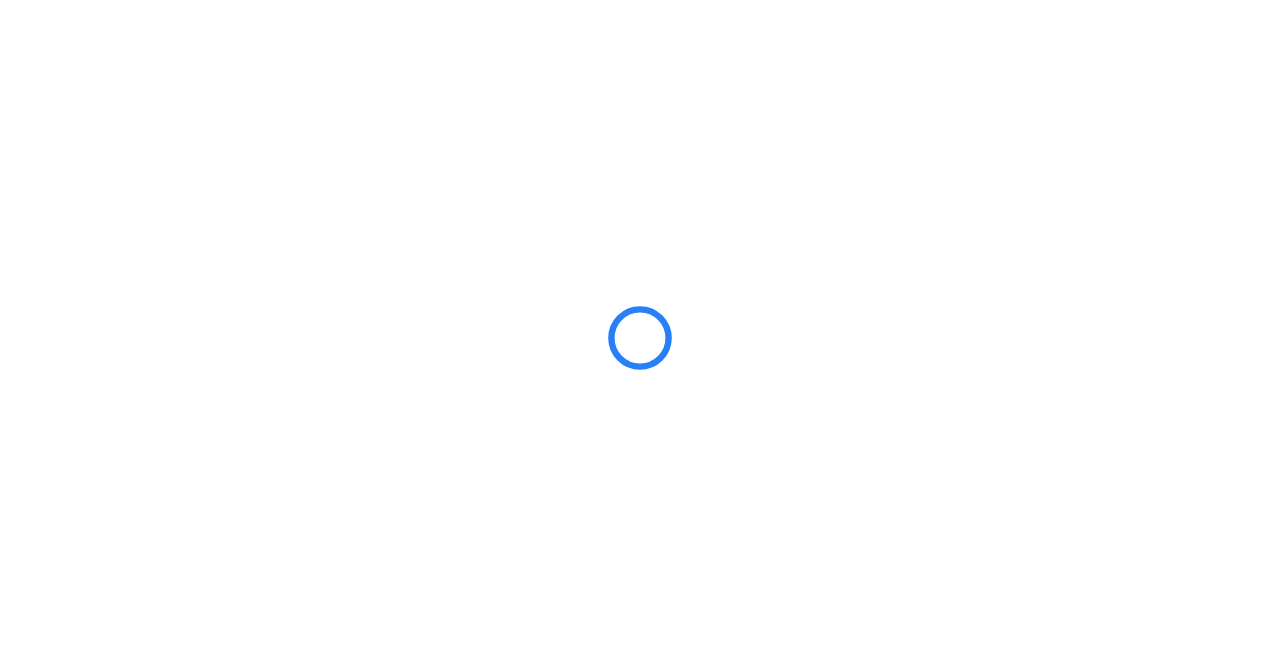 scroll, scrollTop: 0, scrollLeft: 0, axis: both 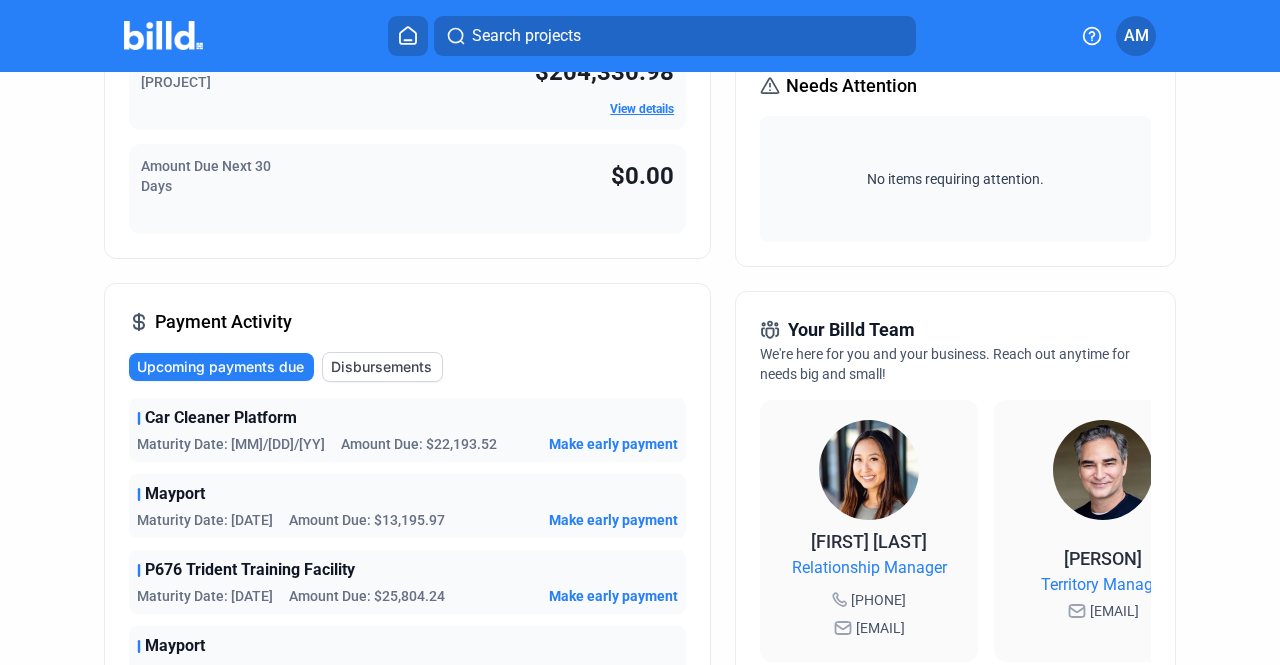 click on "Upcoming payments due" 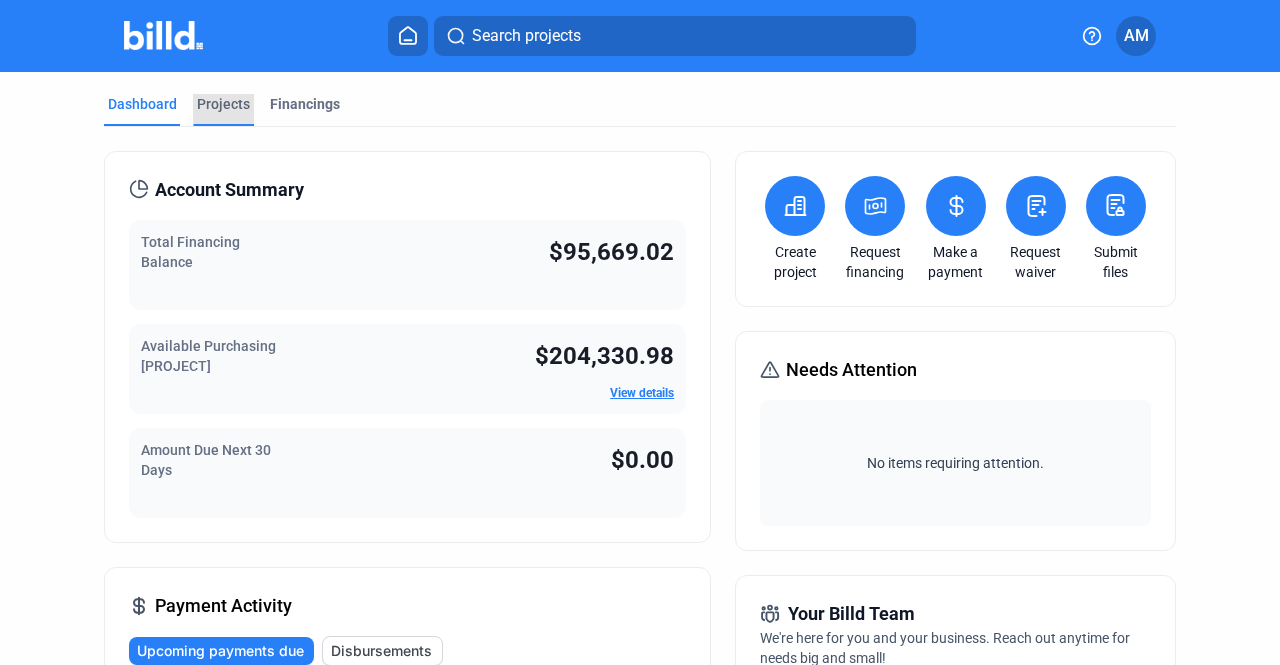 click on "Projects" at bounding box center (223, 104) 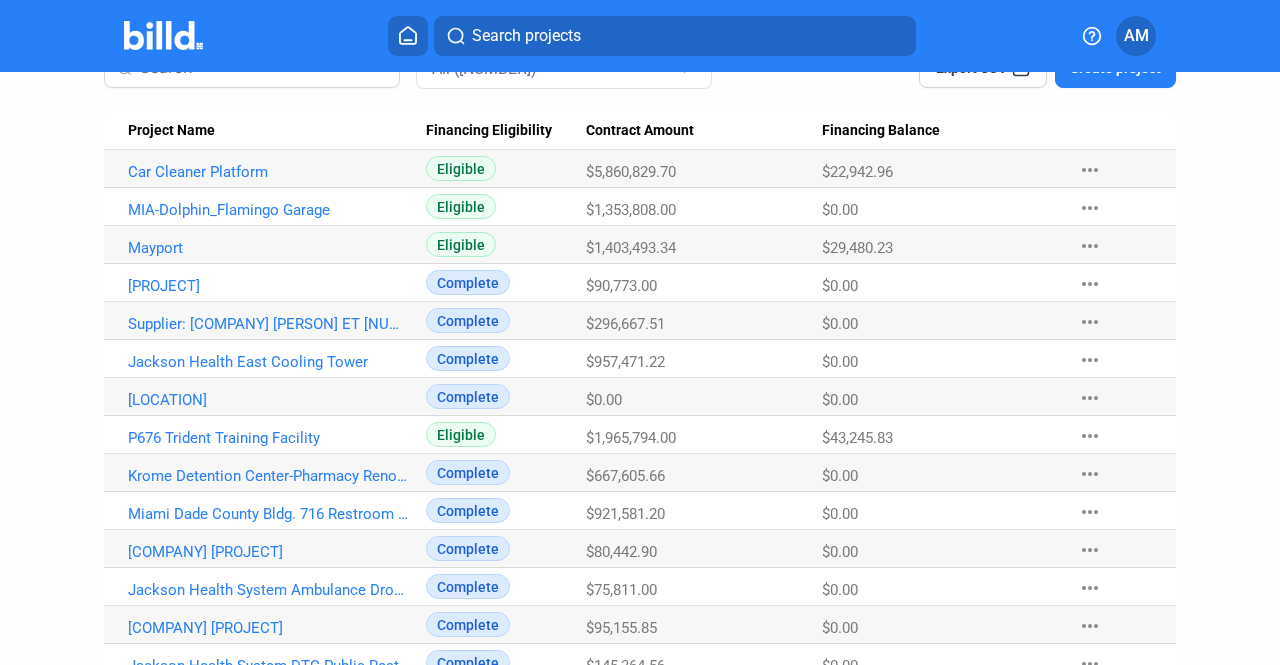 scroll, scrollTop: 0, scrollLeft: 0, axis: both 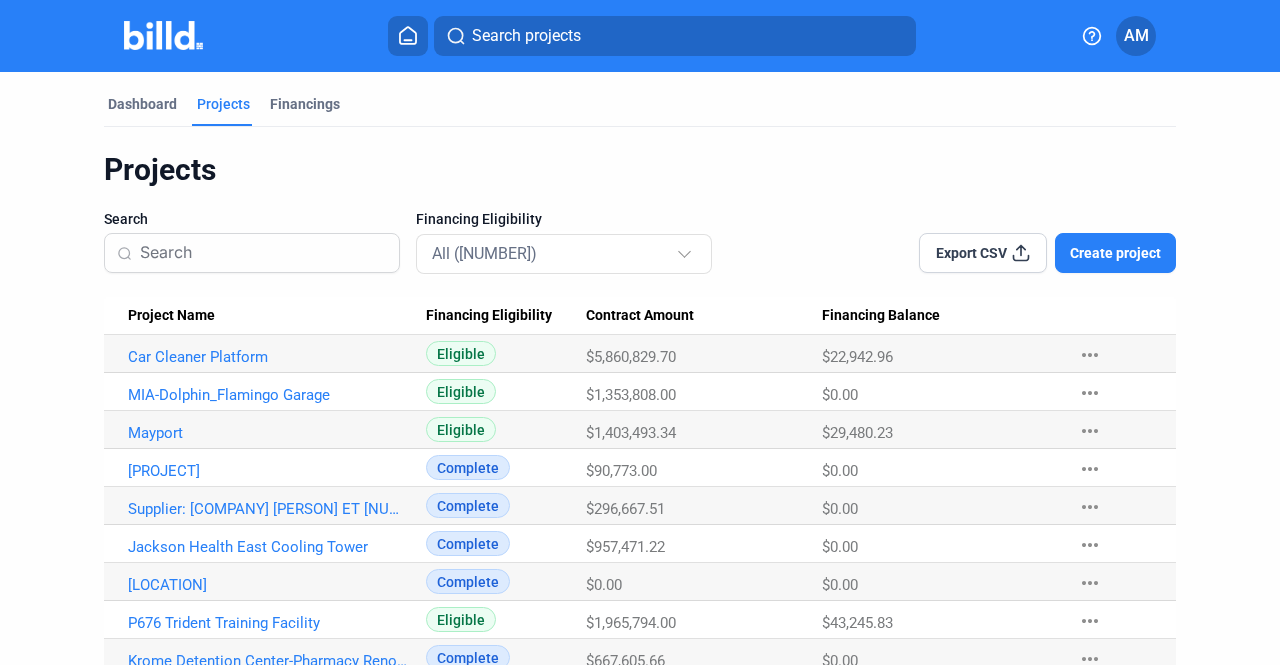 click on "AM" 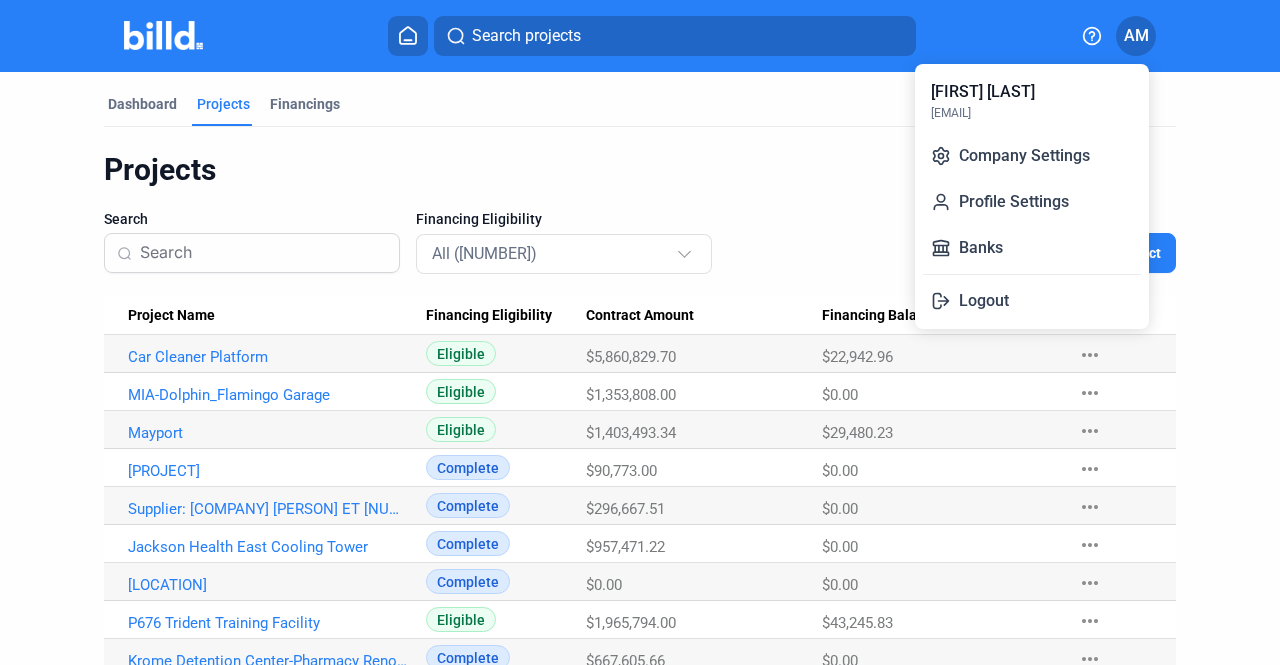click at bounding box center [640, 332] 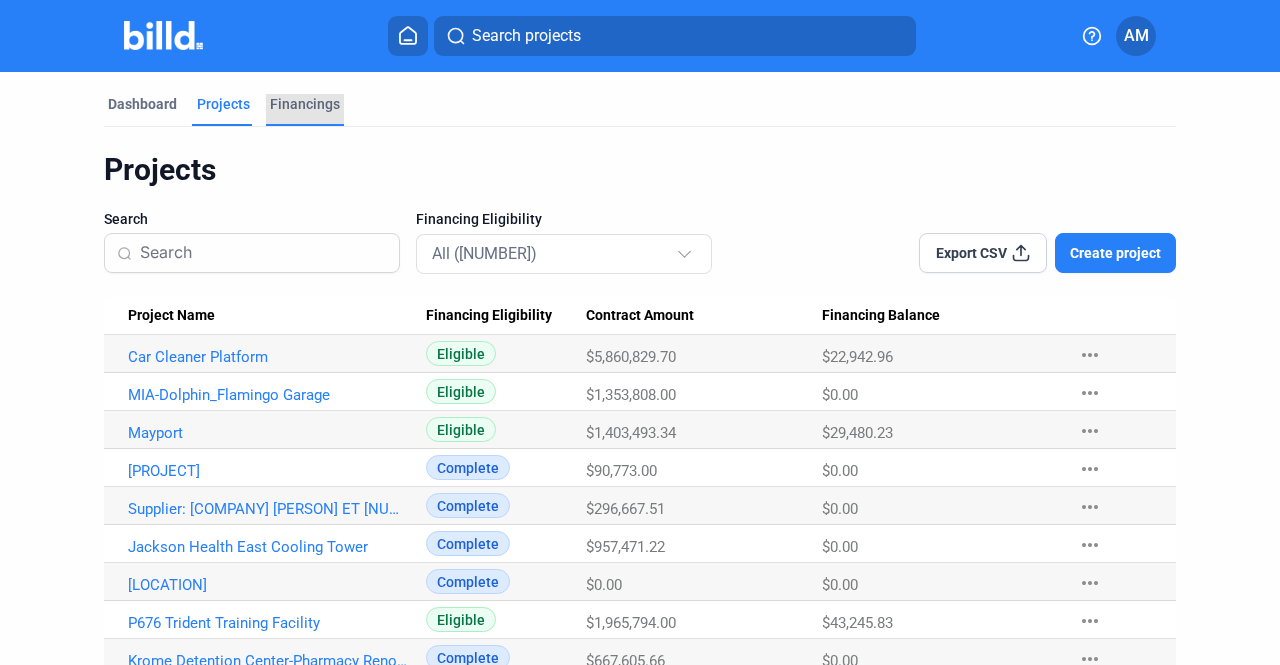 click on "Financings" at bounding box center [305, 104] 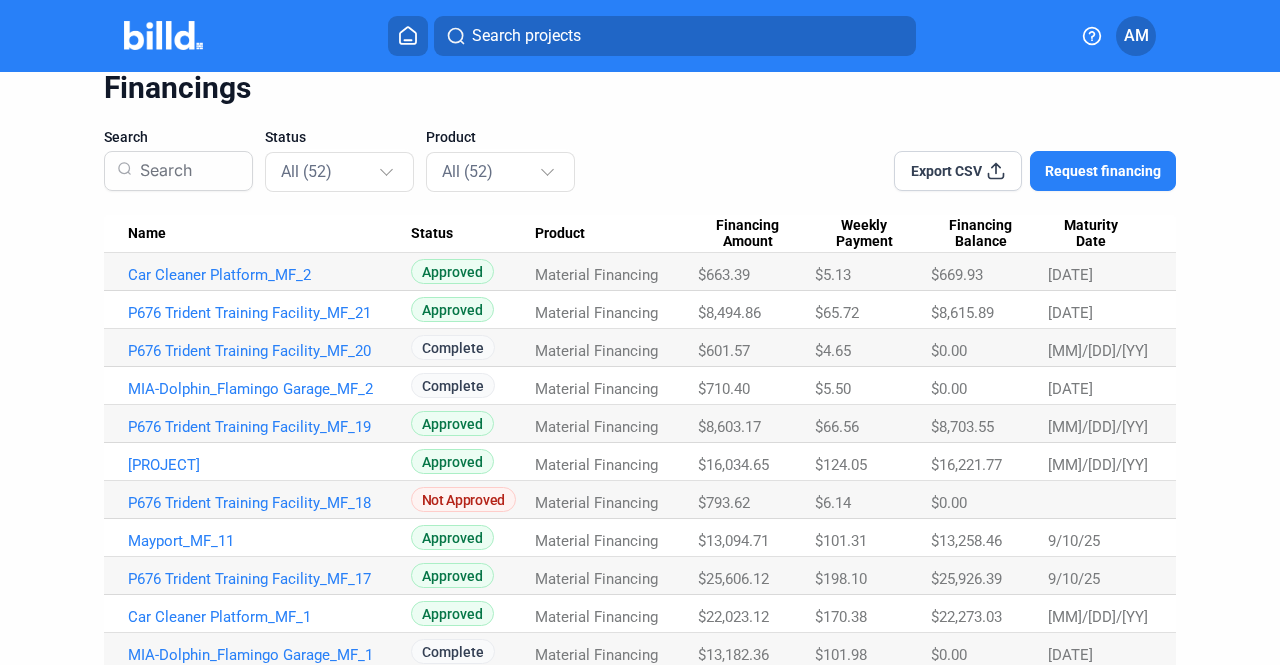 scroll, scrollTop: 0, scrollLeft: 0, axis: both 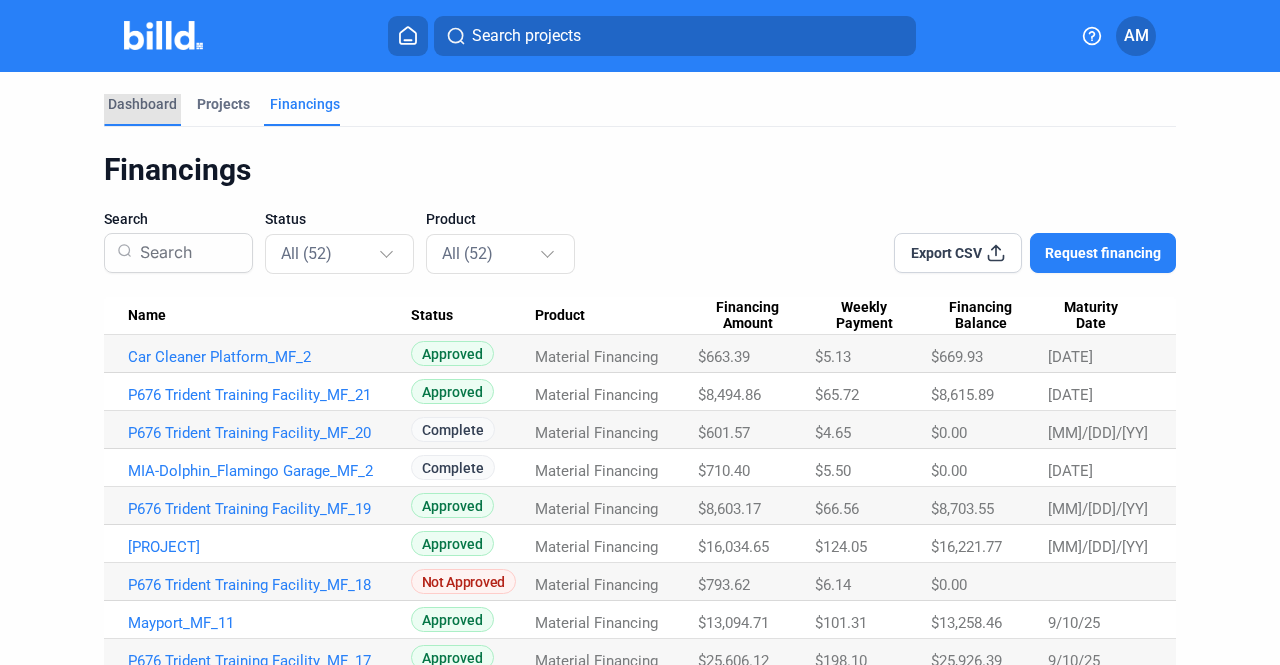 click on "Dashboard" at bounding box center (142, 104) 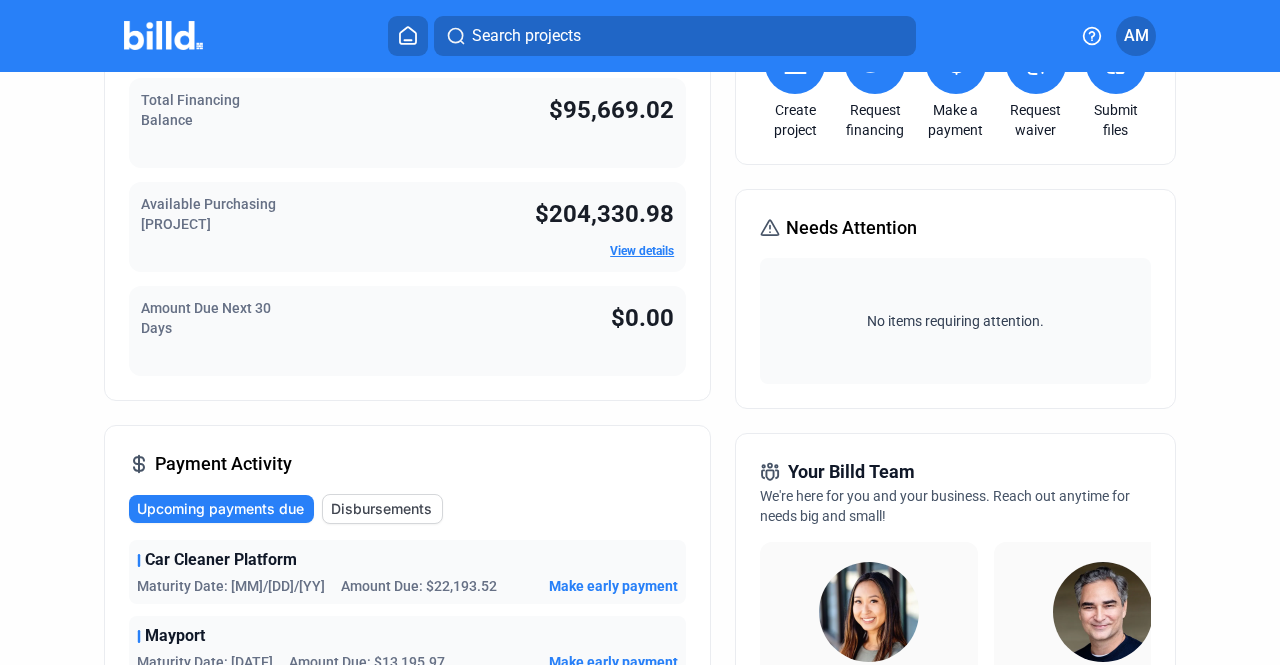 scroll, scrollTop: 0, scrollLeft: 0, axis: both 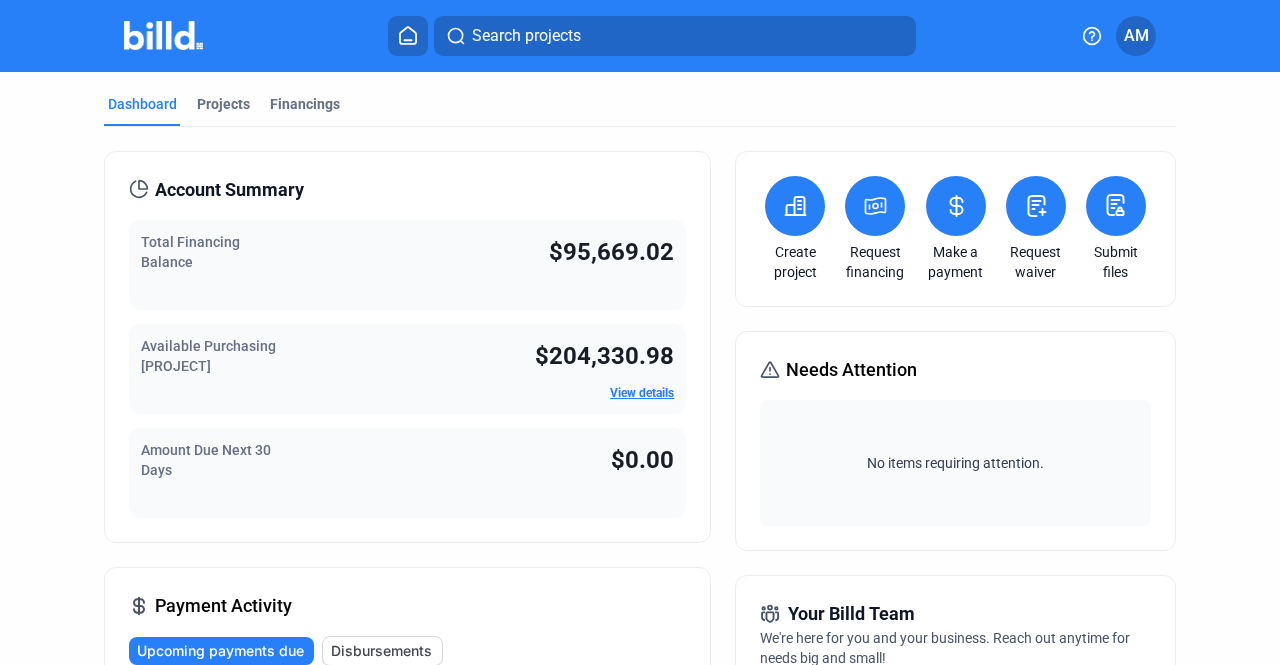 click 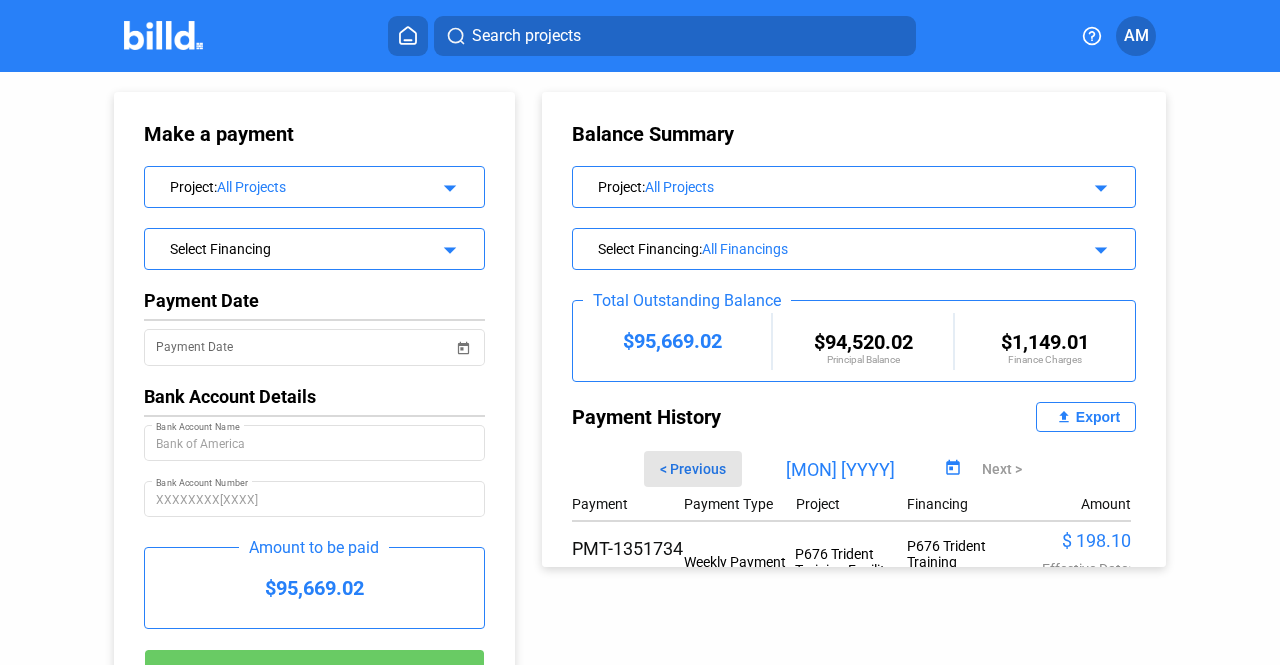 click on "< Previous" 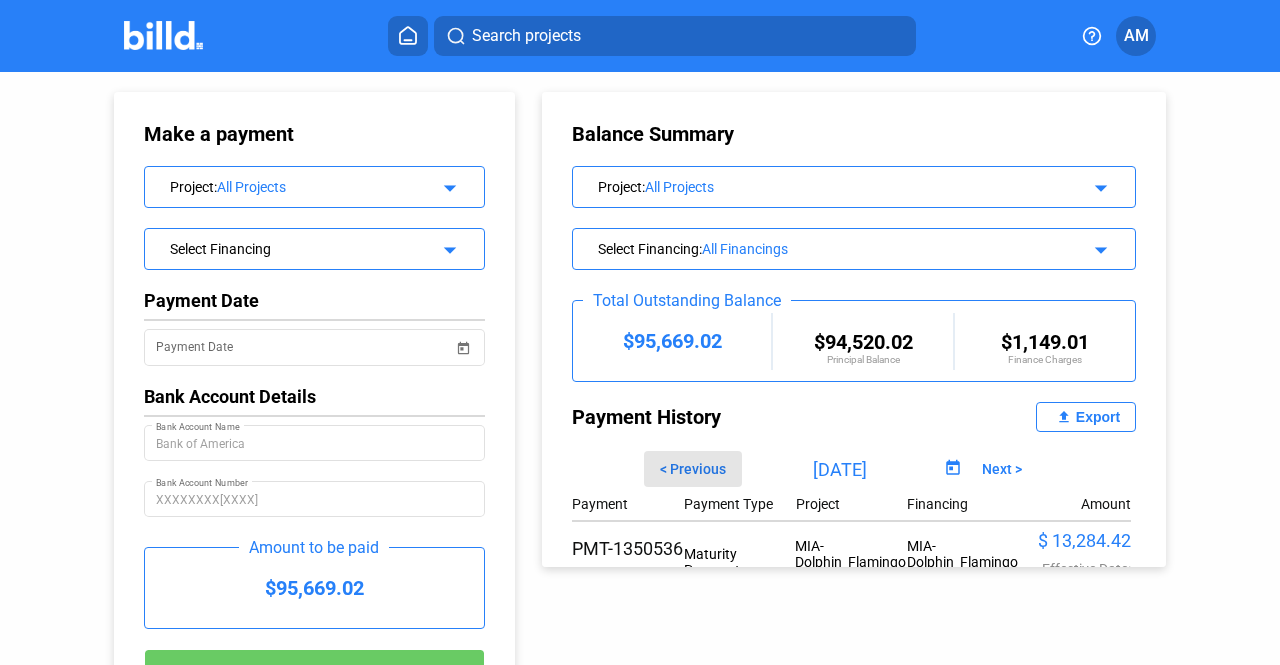 click on "< Previous" 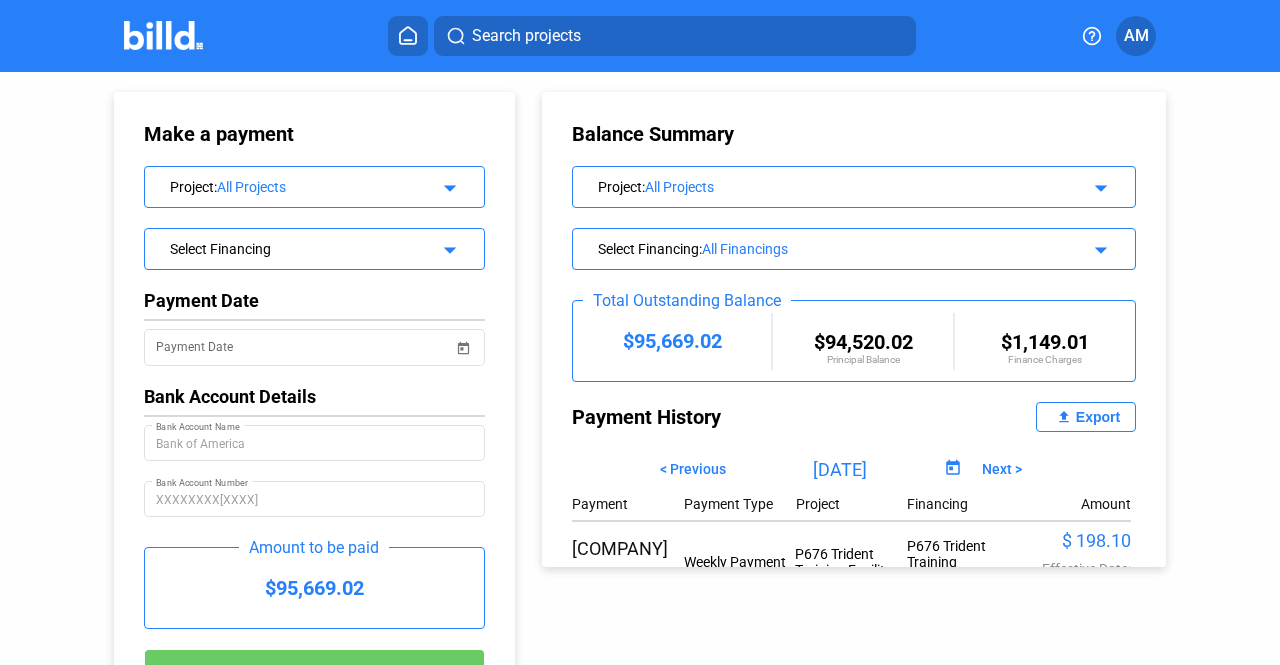 click on "Export" 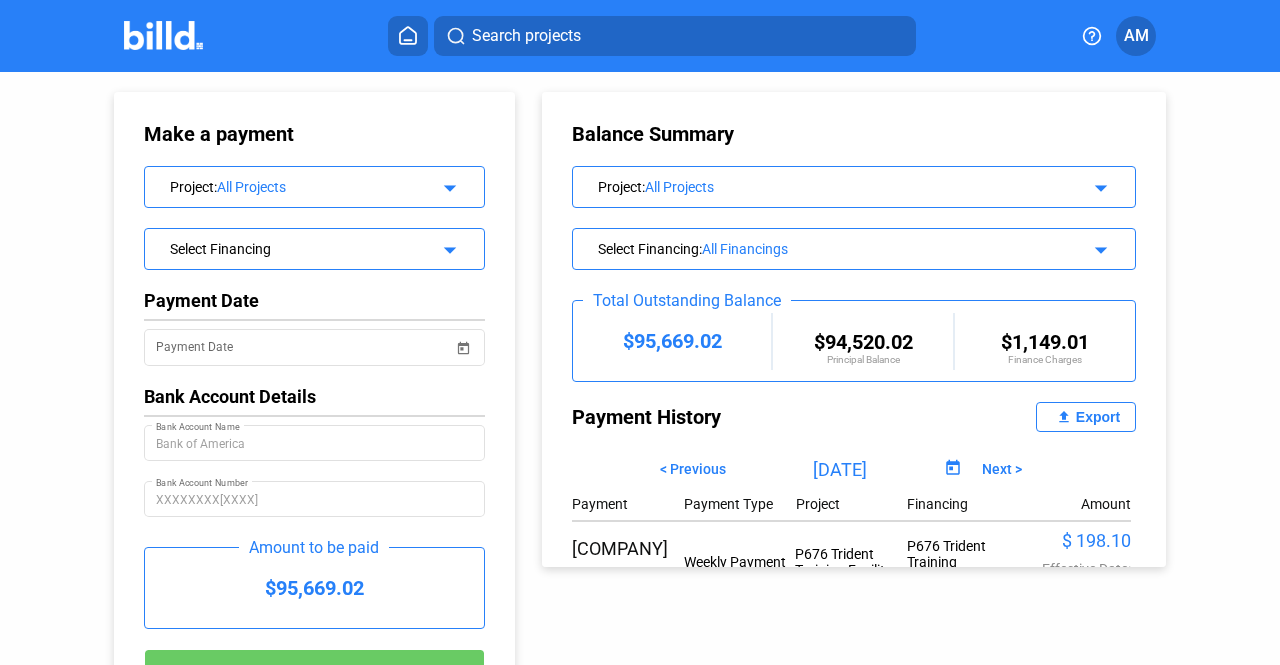 click on "Next >" 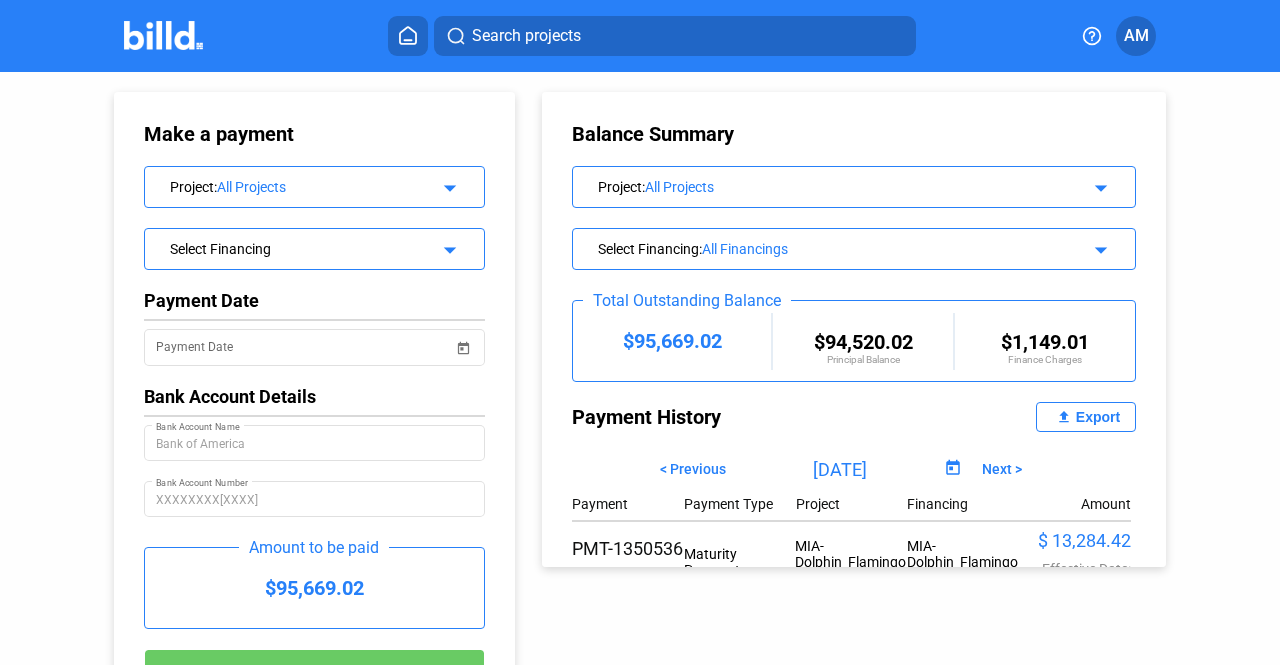 click on "Export" 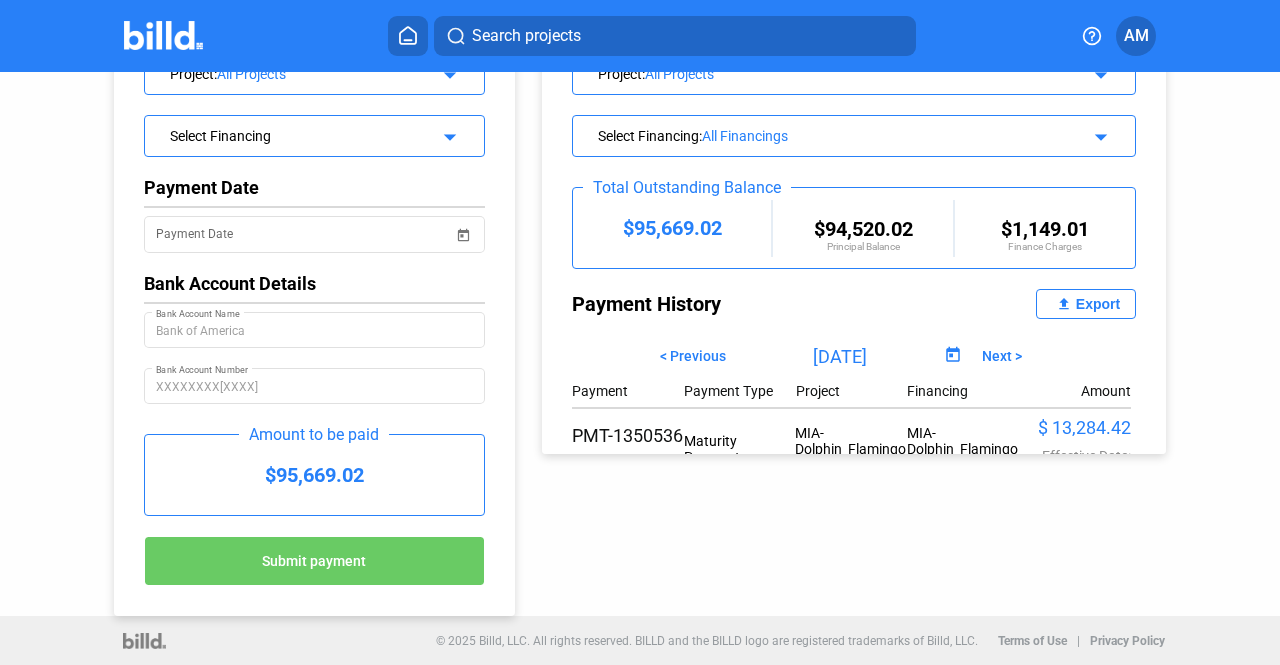 scroll, scrollTop: 0, scrollLeft: 0, axis: both 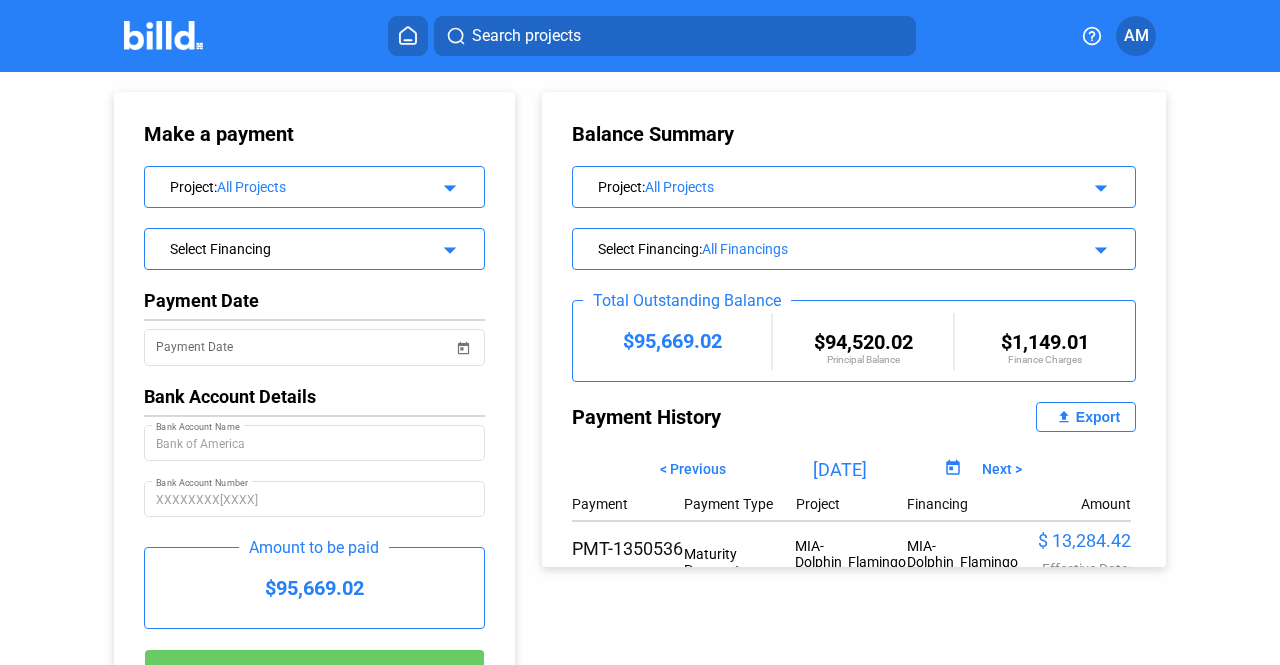 click at bounding box center [408, 36] 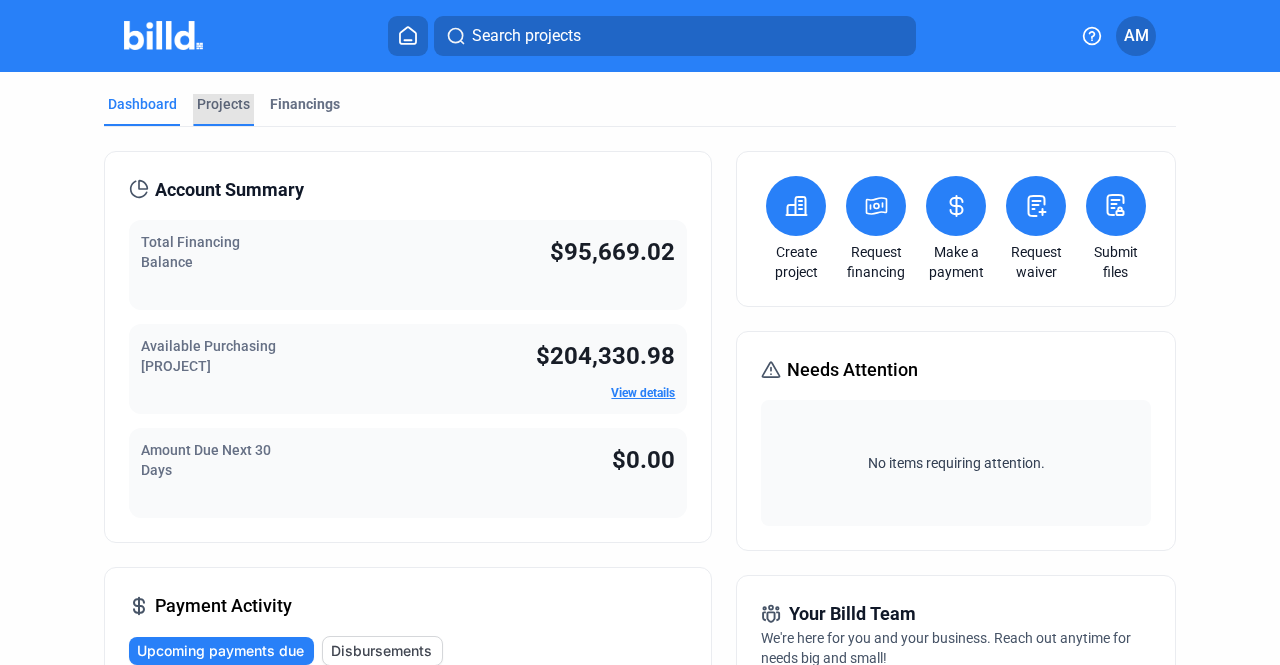 click on "Projects" at bounding box center (223, 104) 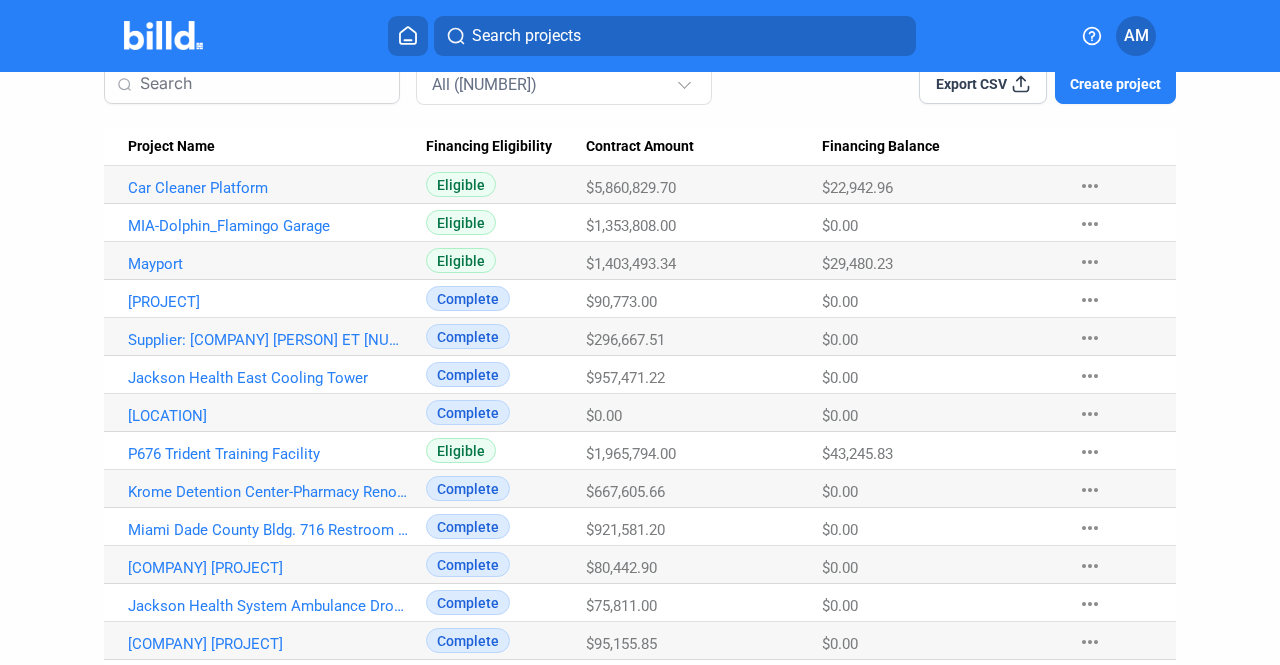 scroll, scrollTop: 167, scrollLeft: 0, axis: vertical 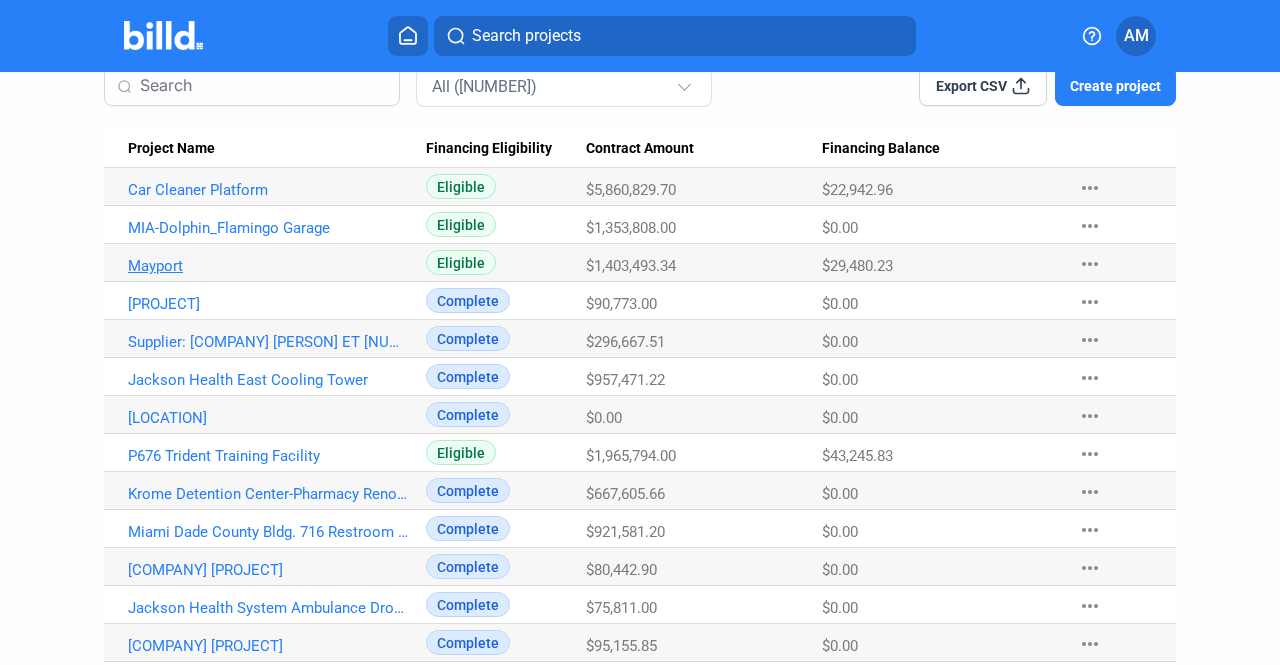 click on "Mayport" at bounding box center [269, 190] 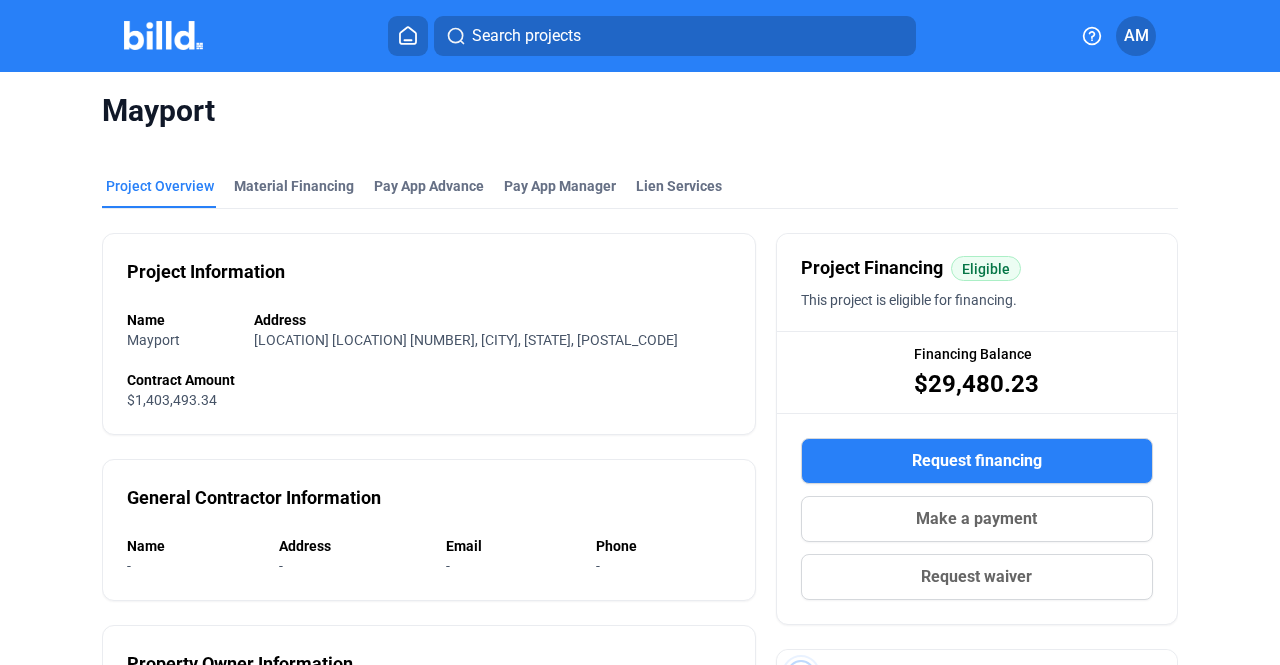 scroll, scrollTop: 1, scrollLeft: 0, axis: vertical 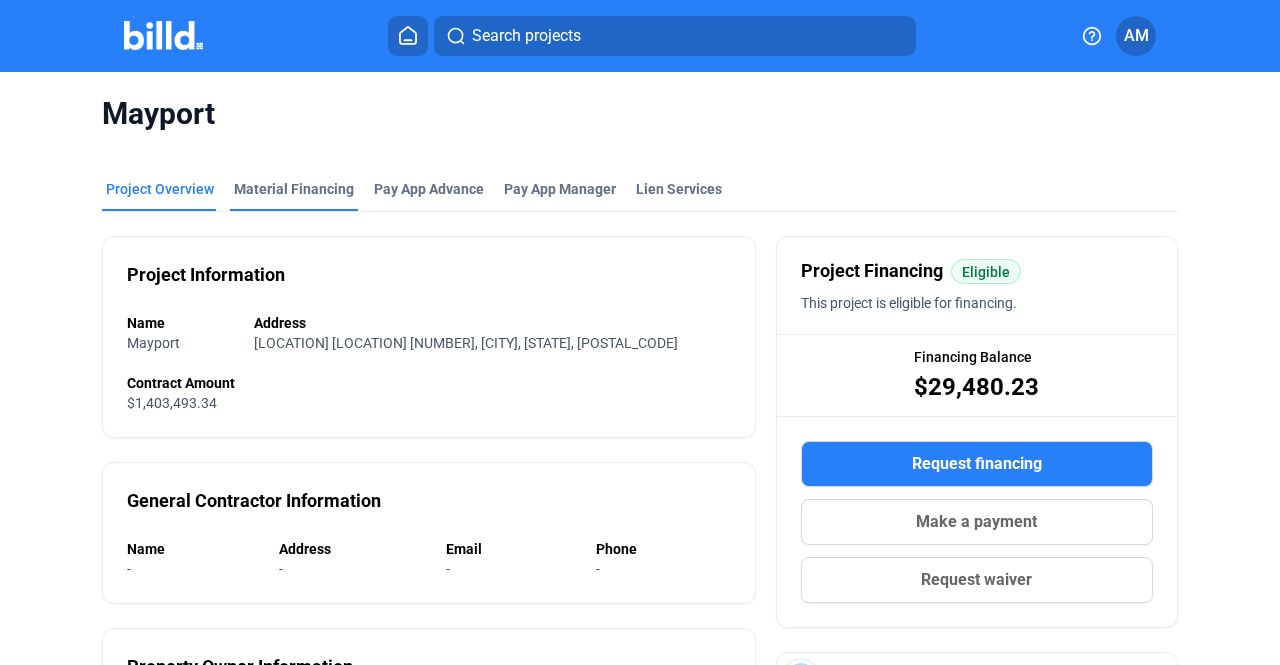 click on "Material Financing" at bounding box center (294, 189) 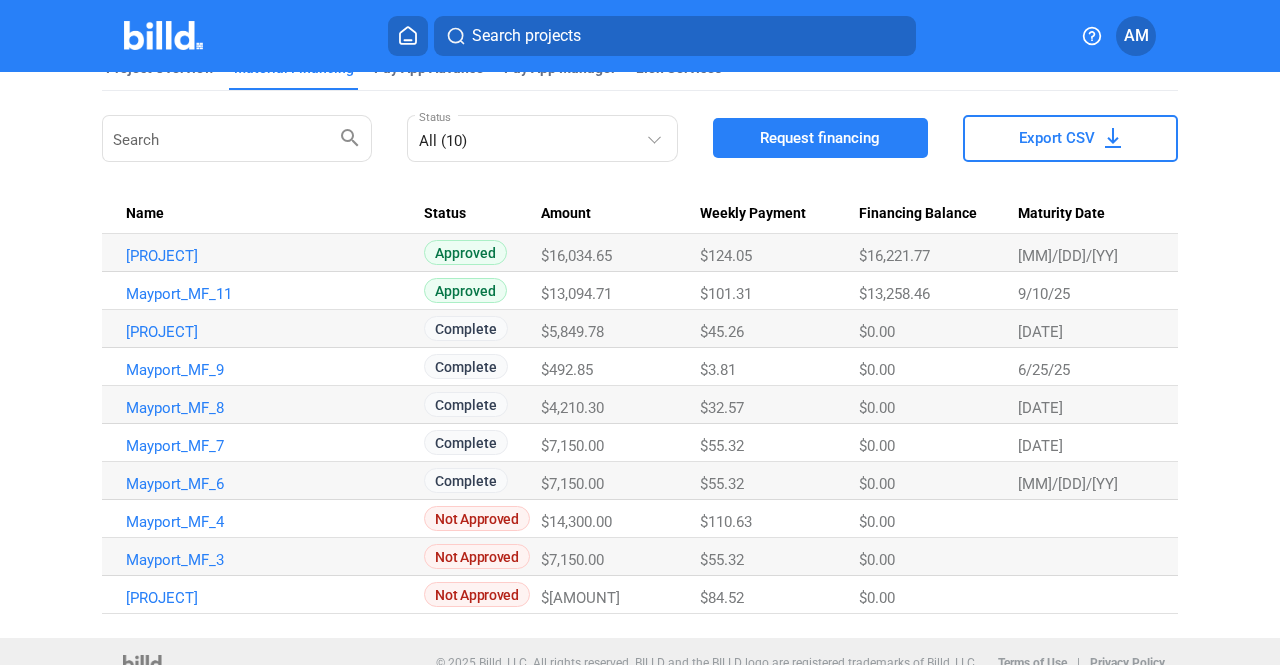 scroll, scrollTop: 123, scrollLeft: 0, axis: vertical 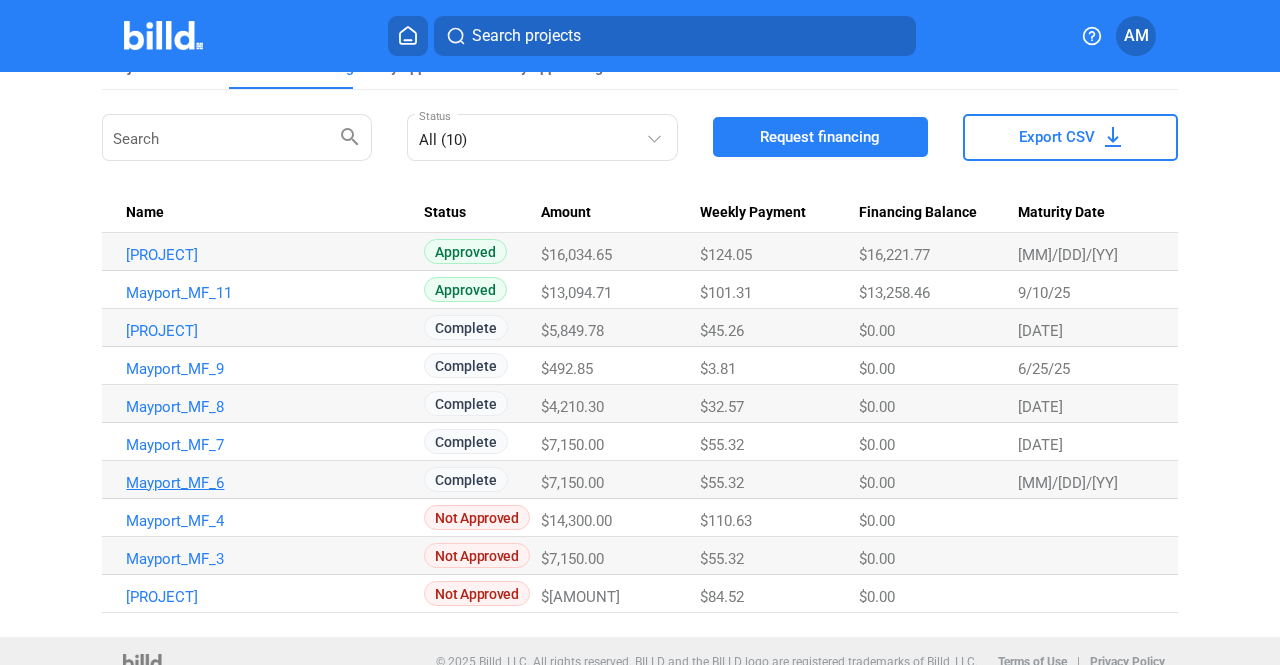 click on "Mayport_MF_6" at bounding box center [267, 255] 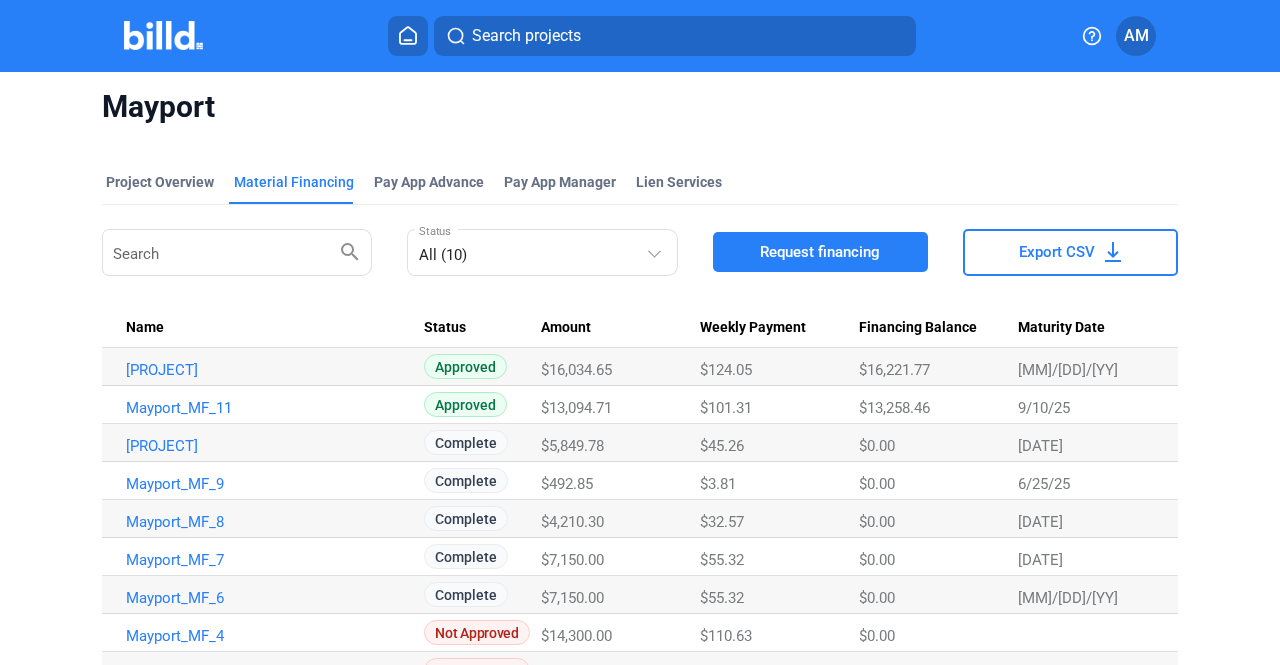 scroll, scrollTop: 123, scrollLeft: 0, axis: vertical 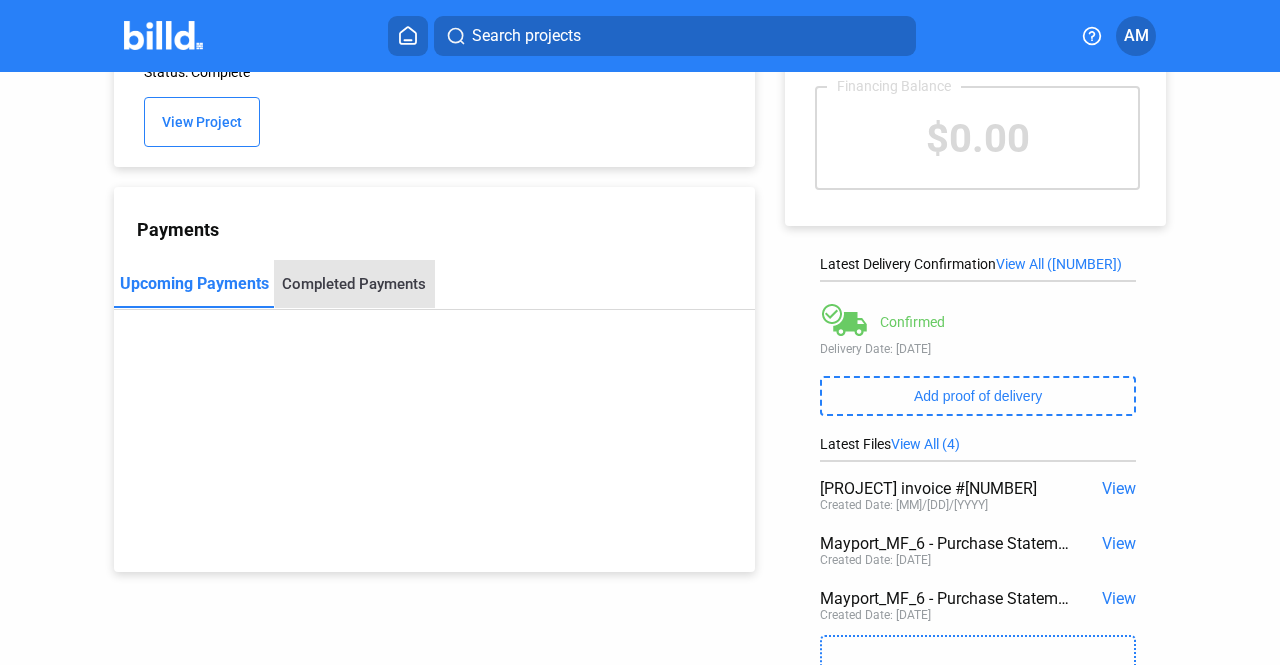 click on "Completed Payments" at bounding box center [354, 284] 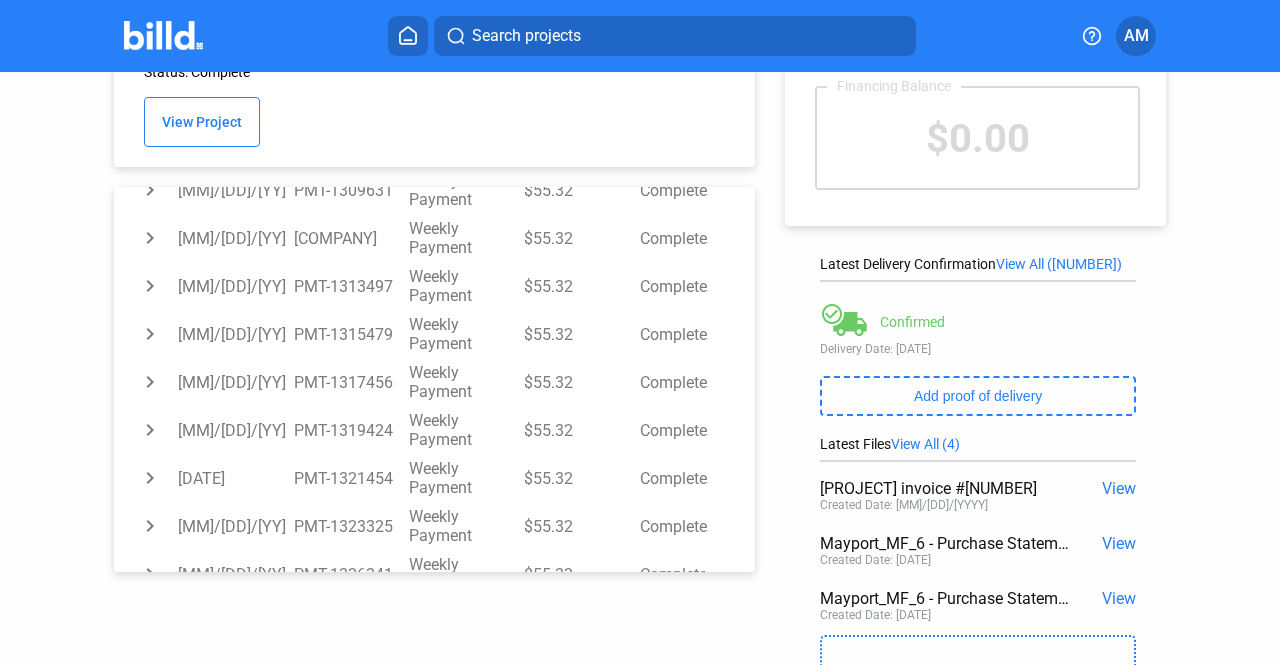 scroll, scrollTop: 610, scrollLeft: 0, axis: vertical 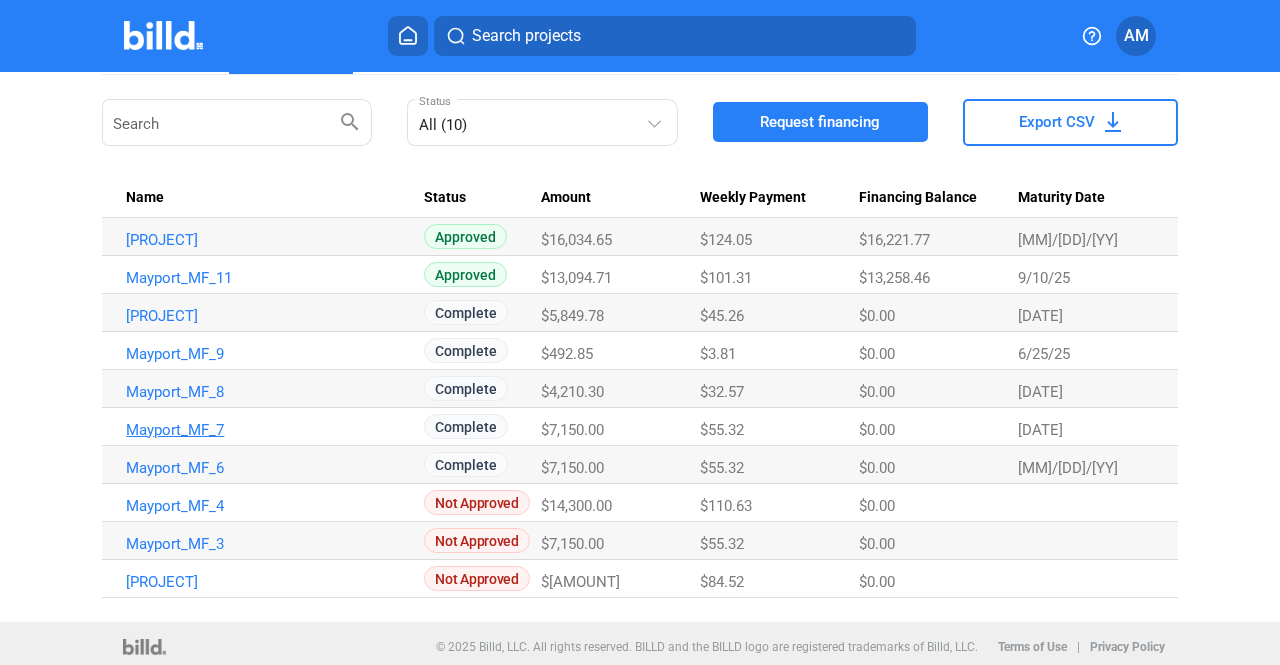 click on "Mayport_MF_7" at bounding box center (267, 240) 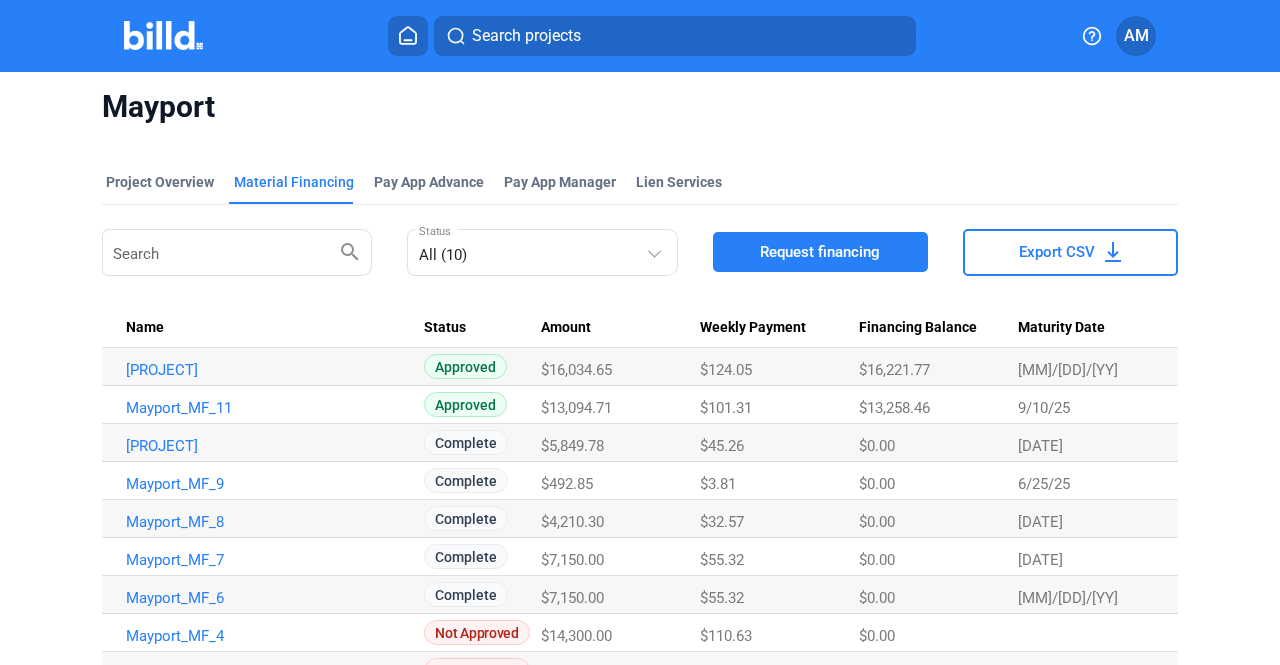 scroll, scrollTop: 138, scrollLeft: 0, axis: vertical 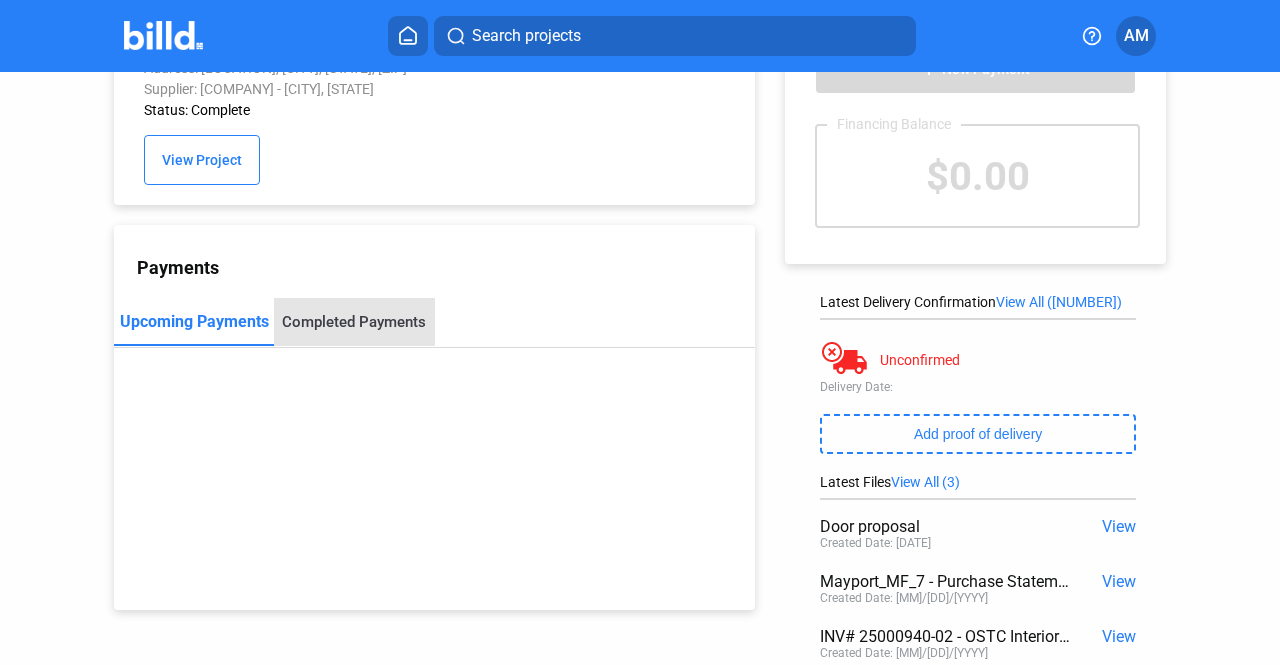 click on "Completed Payments" at bounding box center (354, 322) 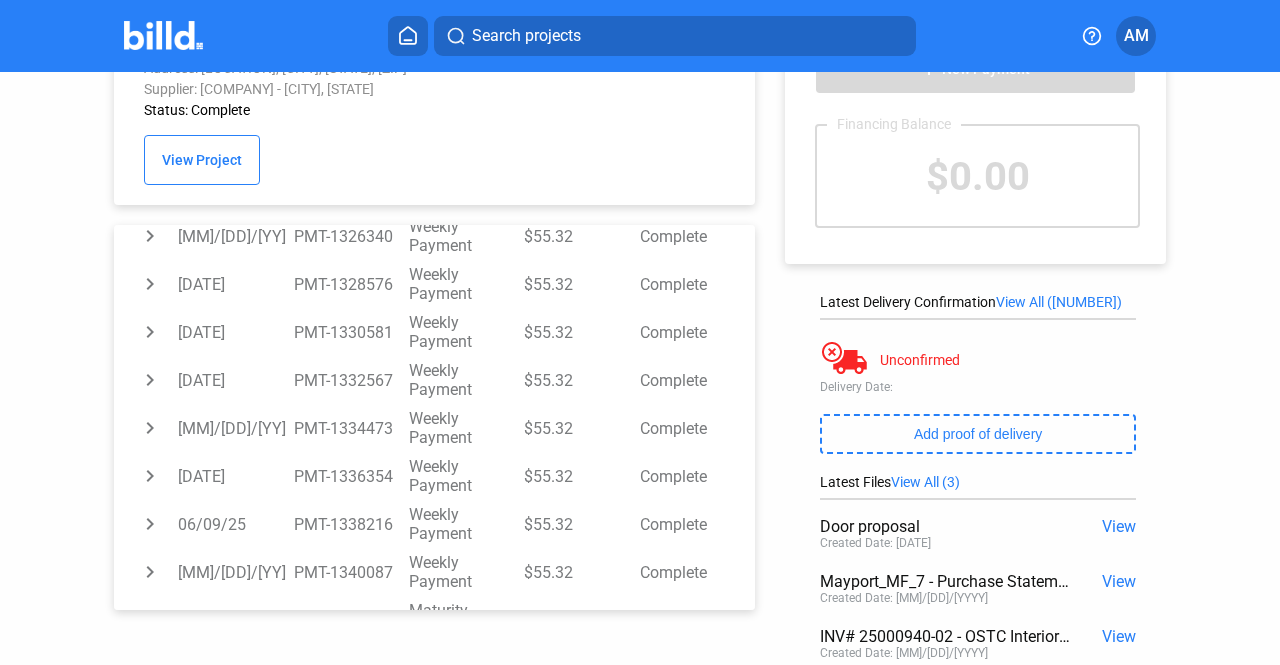 scroll, scrollTop: 610, scrollLeft: 0, axis: vertical 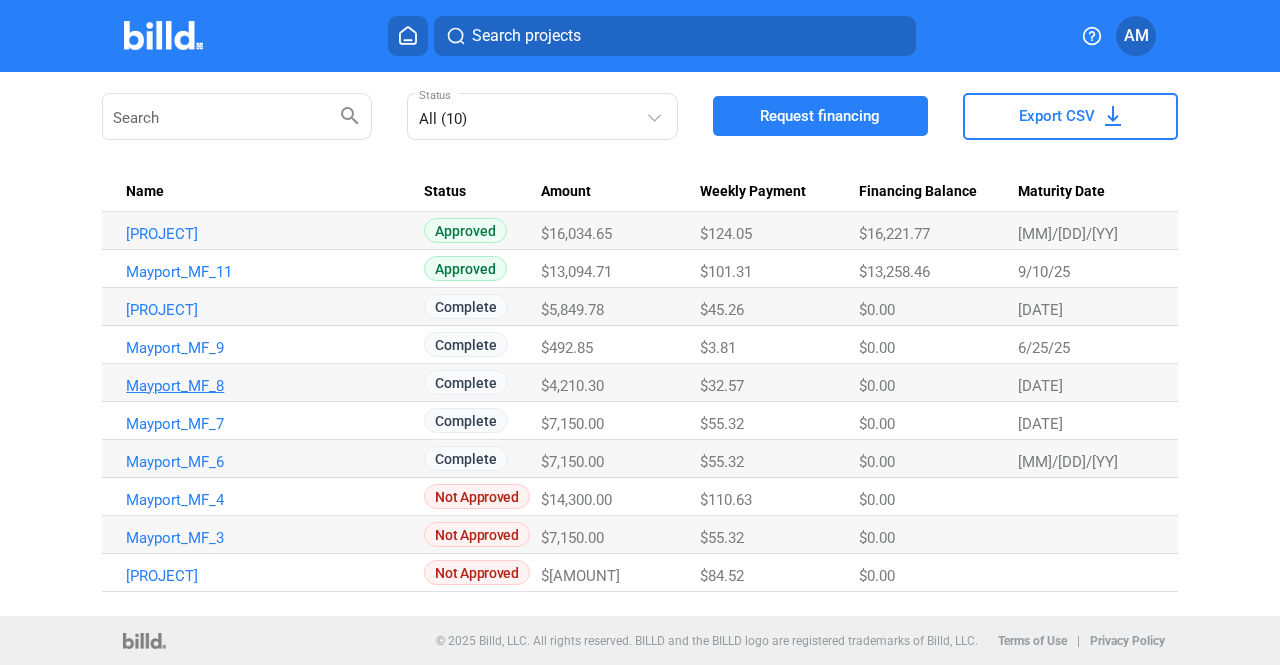 click on "Mayport_MF_8" at bounding box center (267, 234) 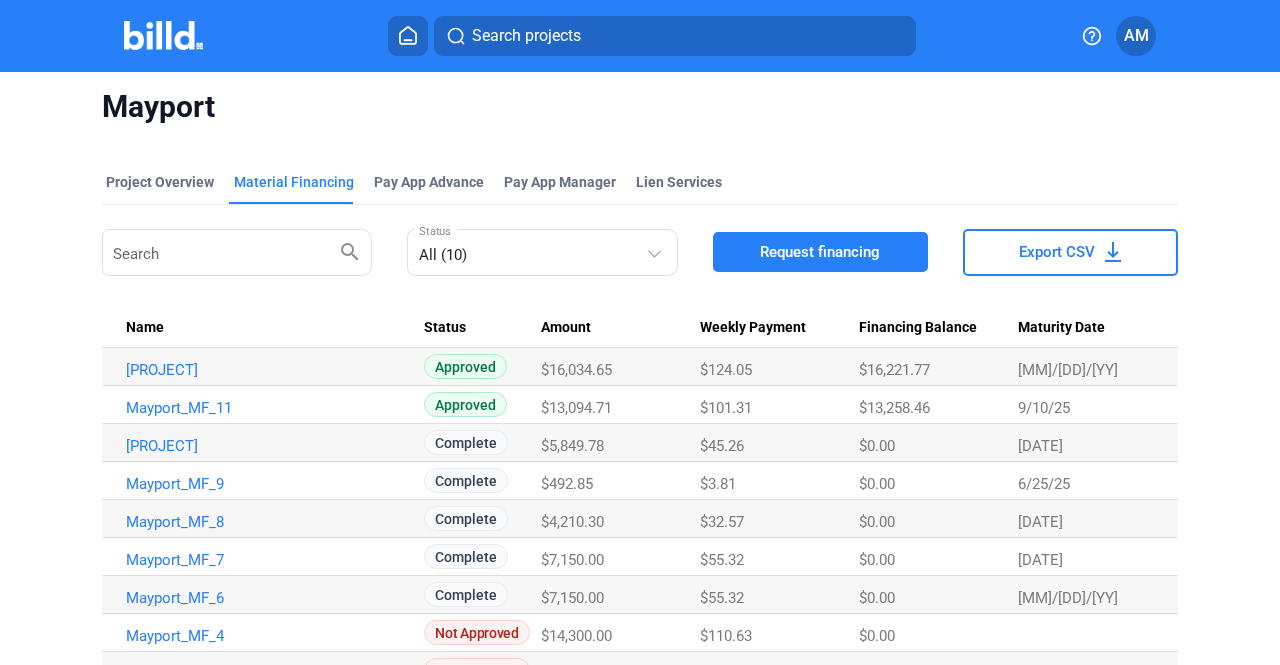 scroll, scrollTop: 144, scrollLeft: 0, axis: vertical 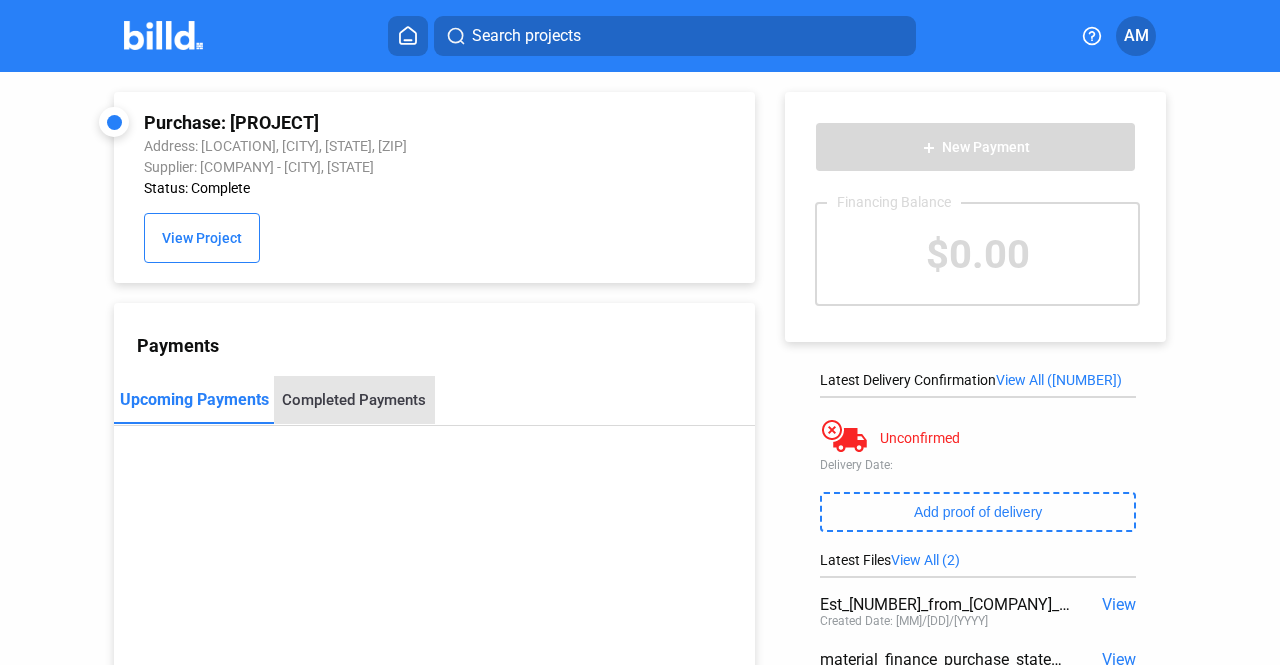 click on "Completed Payments" at bounding box center [354, 400] 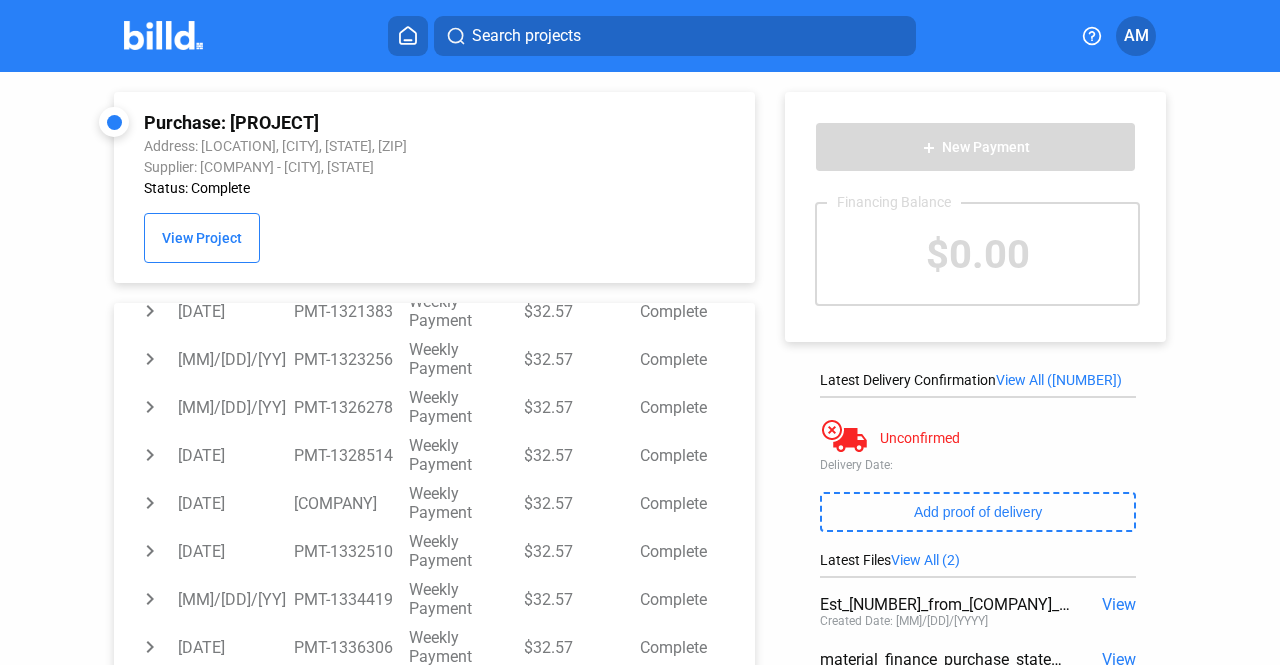 scroll, scrollTop: 610, scrollLeft: 0, axis: vertical 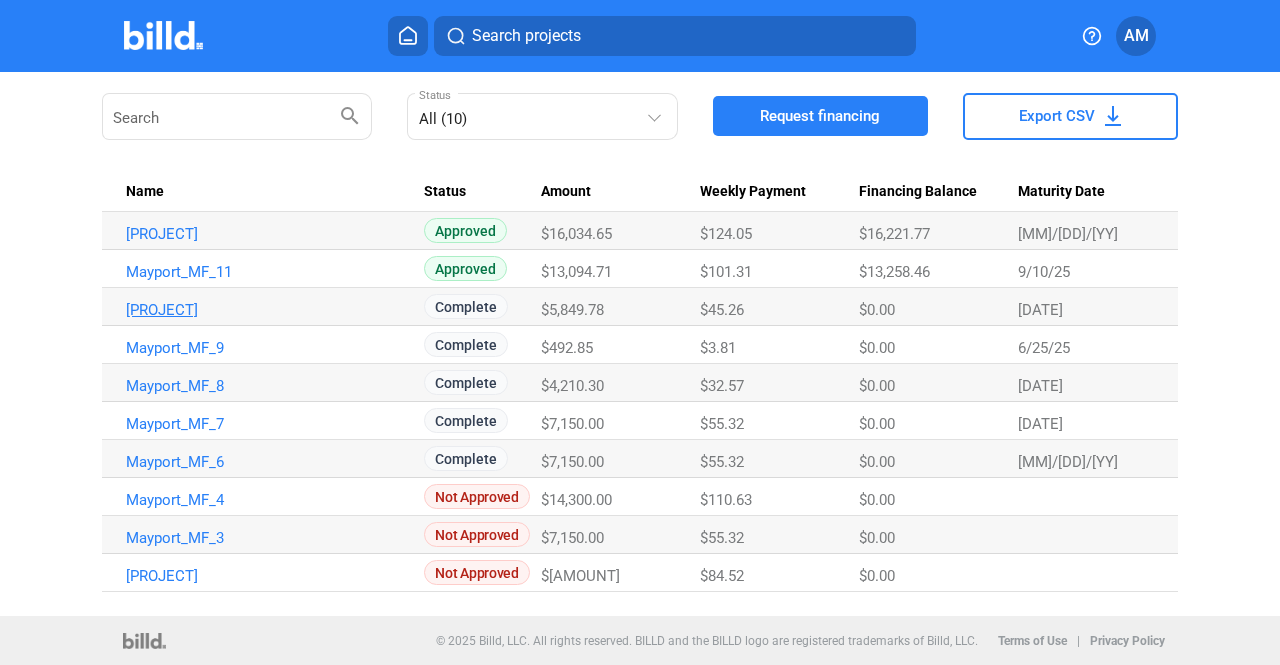 click on "[PROJECT]" at bounding box center [267, 234] 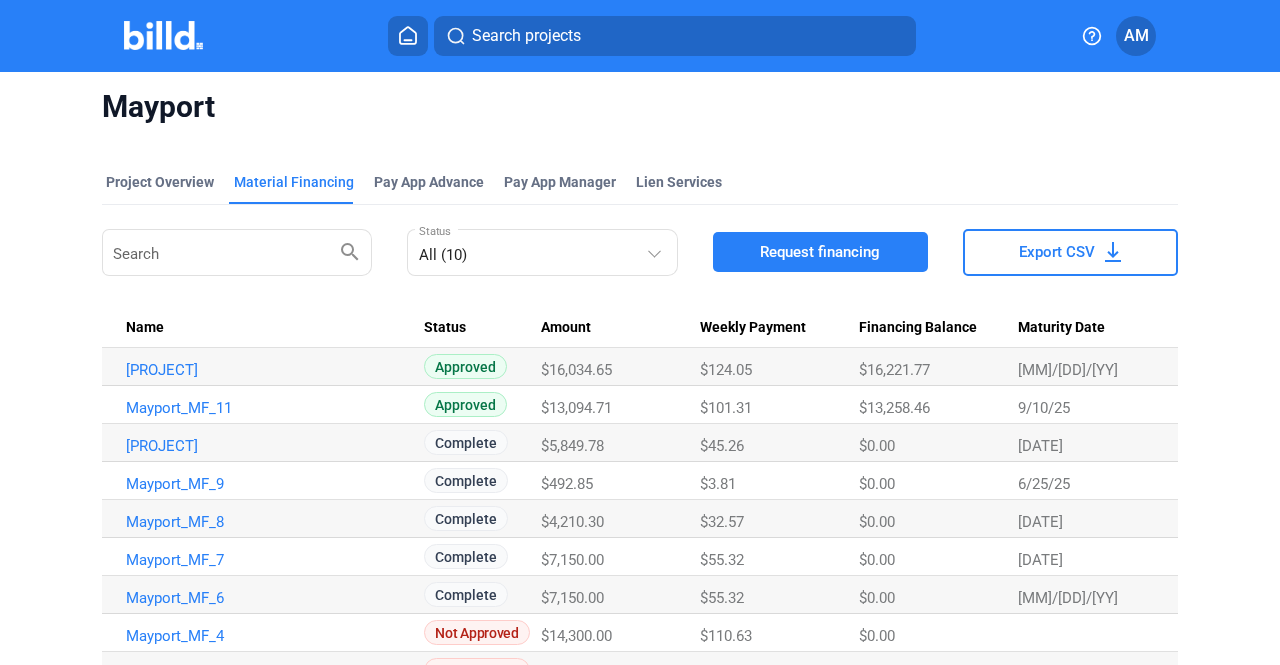 scroll, scrollTop: 144, scrollLeft: 0, axis: vertical 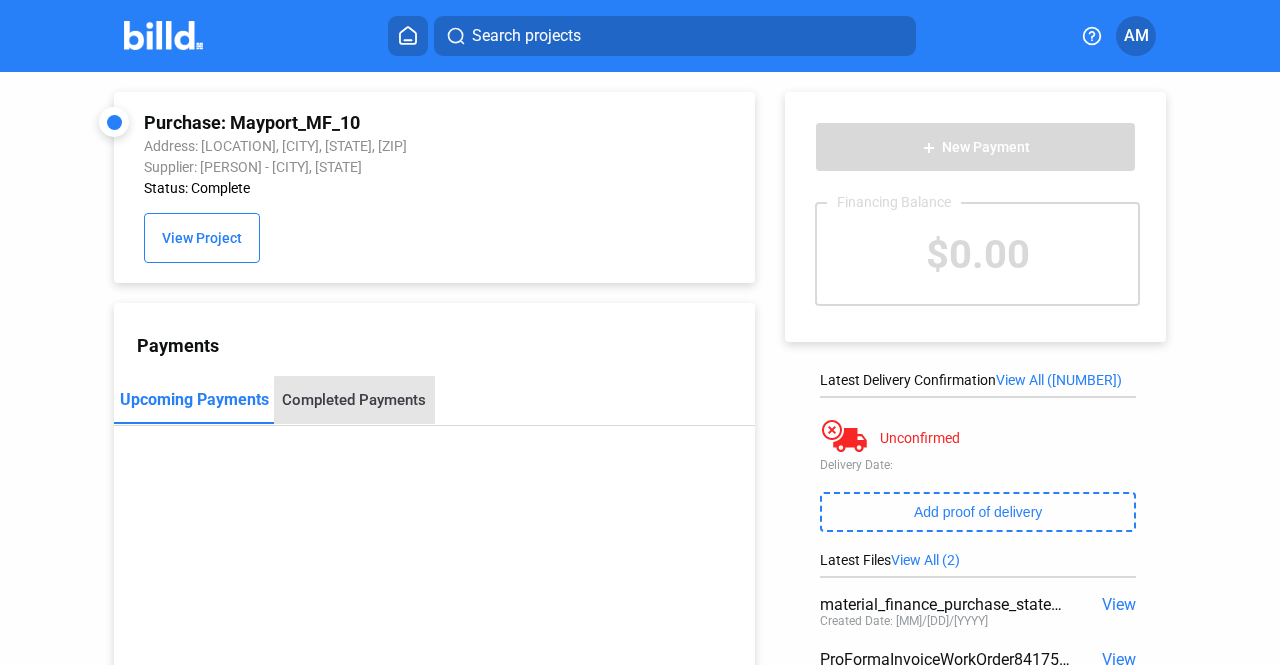 click on "Completed Payments" at bounding box center [354, 400] 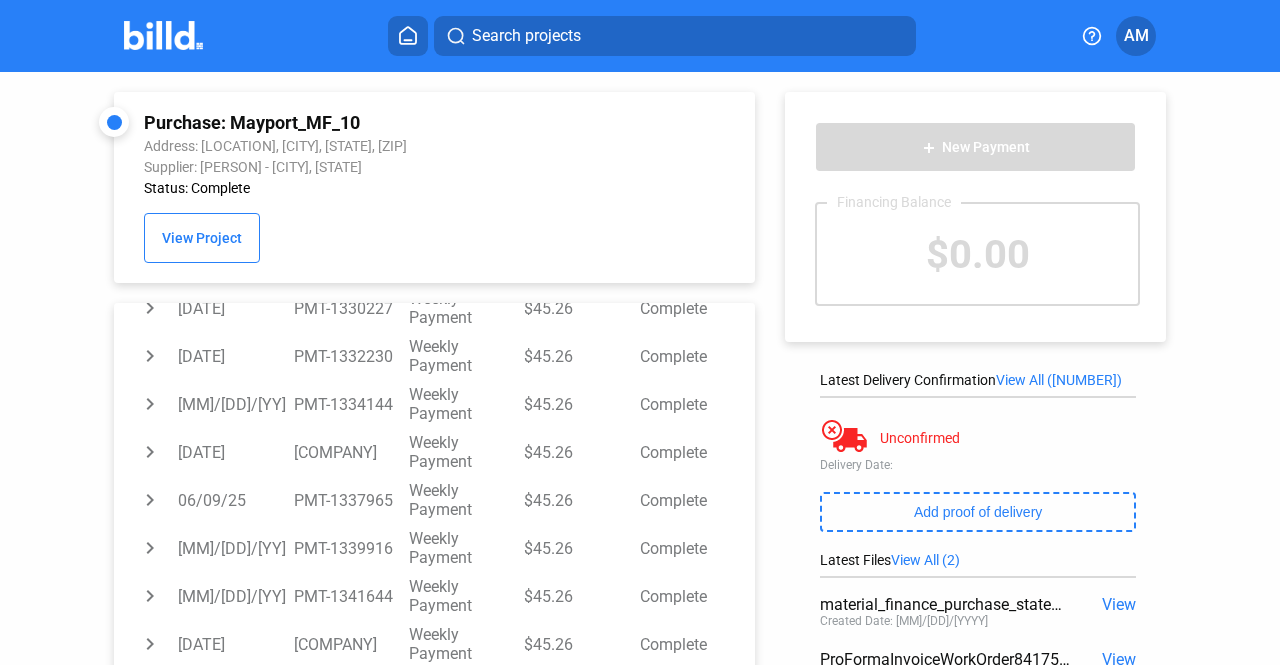 scroll, scrollTop: 610, scrollLeft: 0, axis: vertical 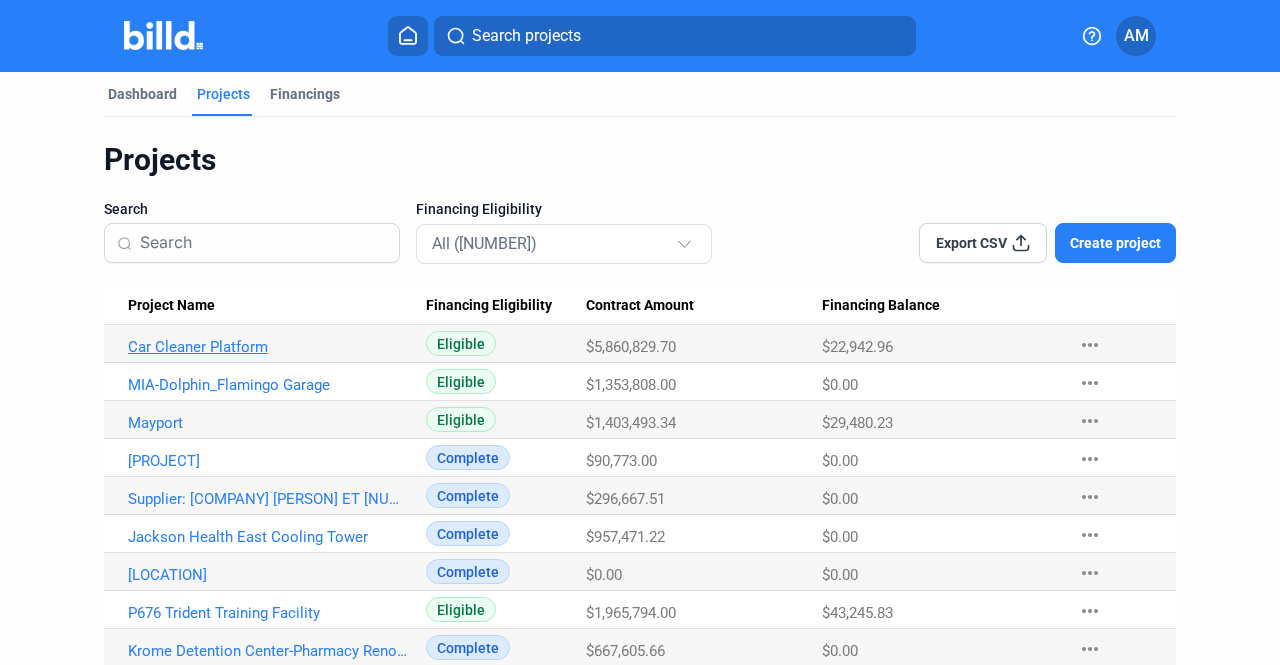 click on "Car Cleaner Platform" at bounding box center [269, 347] 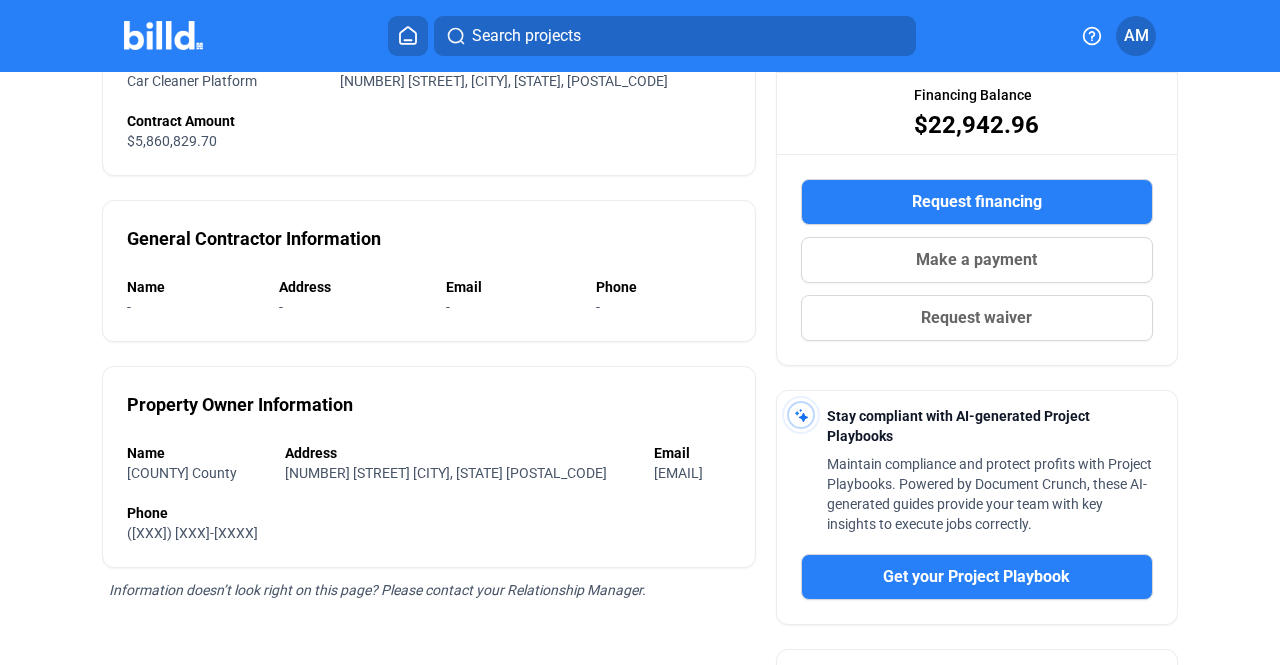 scroll, scrollTop: 0, scrollLeft: 0, axis: both 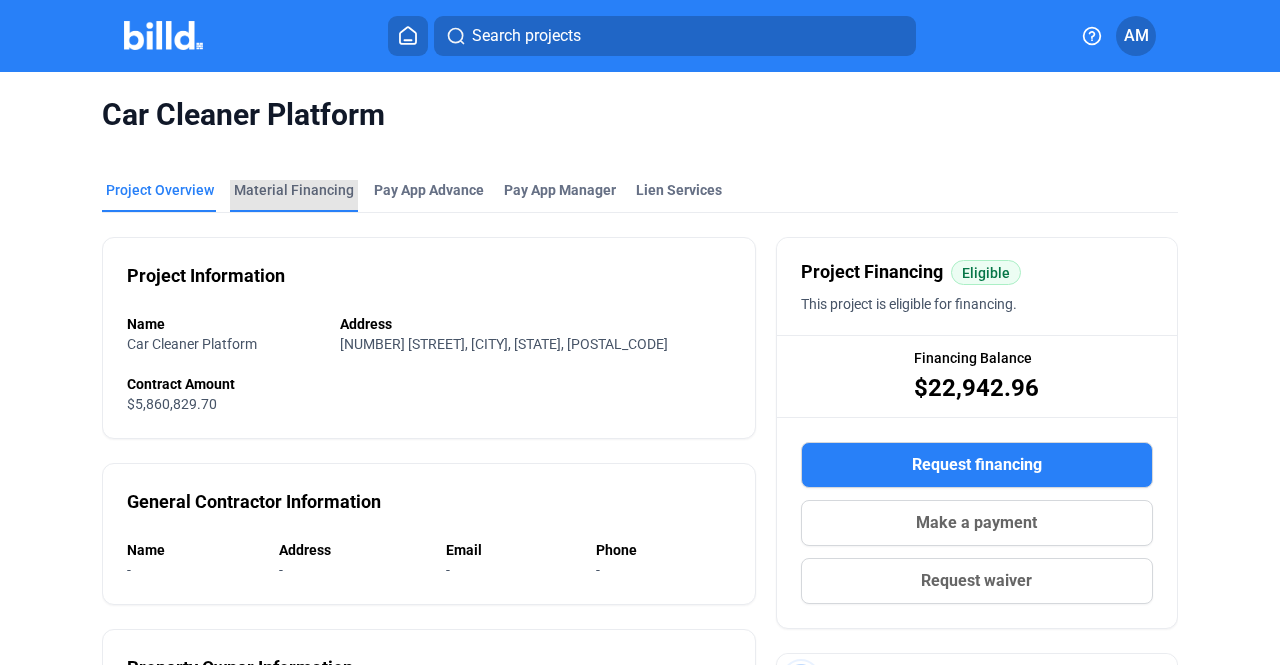 click on "Material Financing" at bounding box center [294, 190] 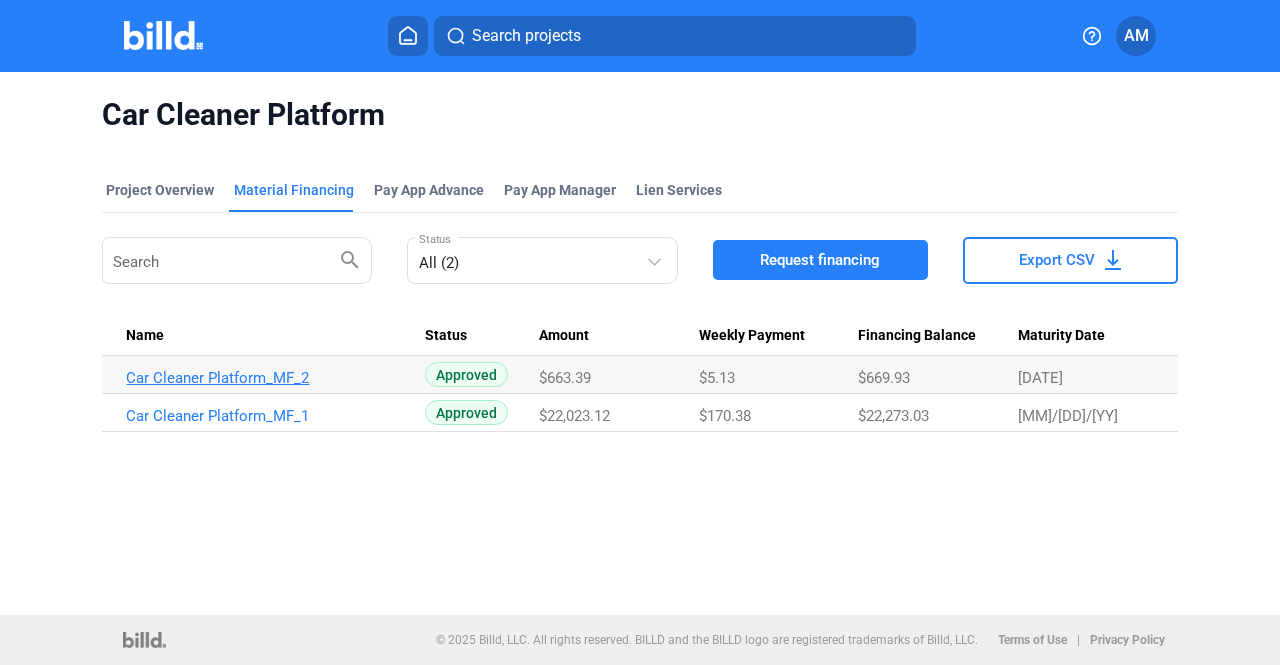 click on "Car Cleaner Platform_MF_2" at bounding box center (267, 378) 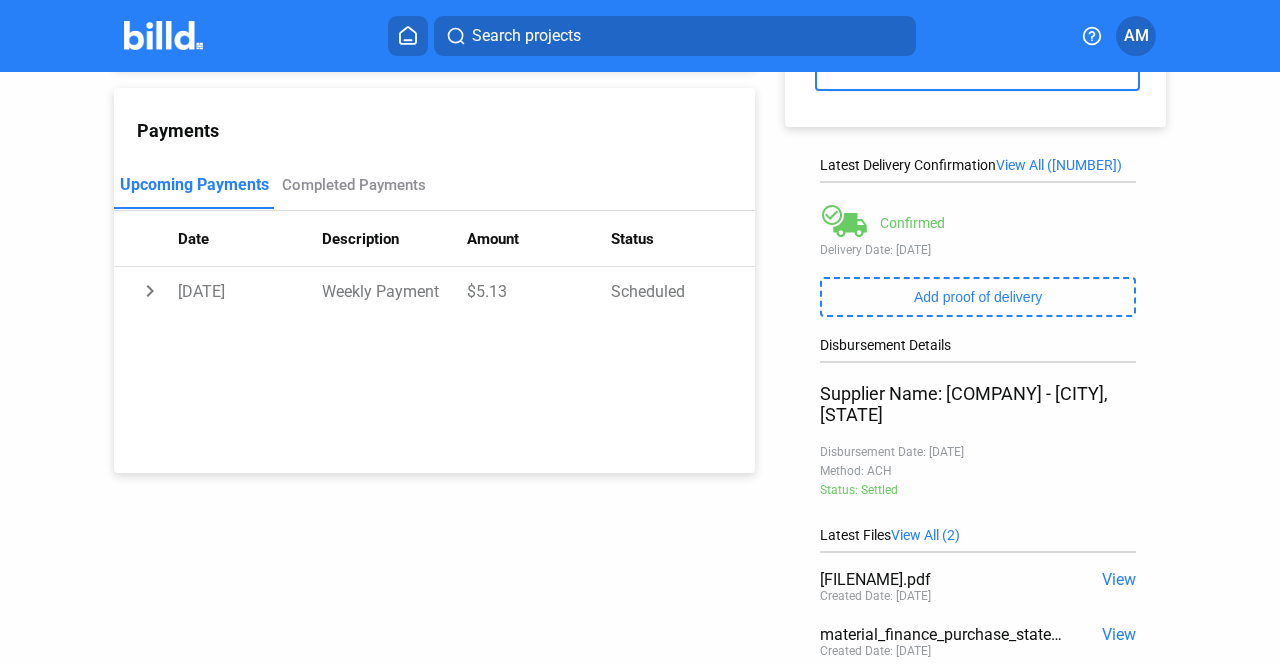 scroll, scrollTop: 0, scrollLeft: 0, axis: both 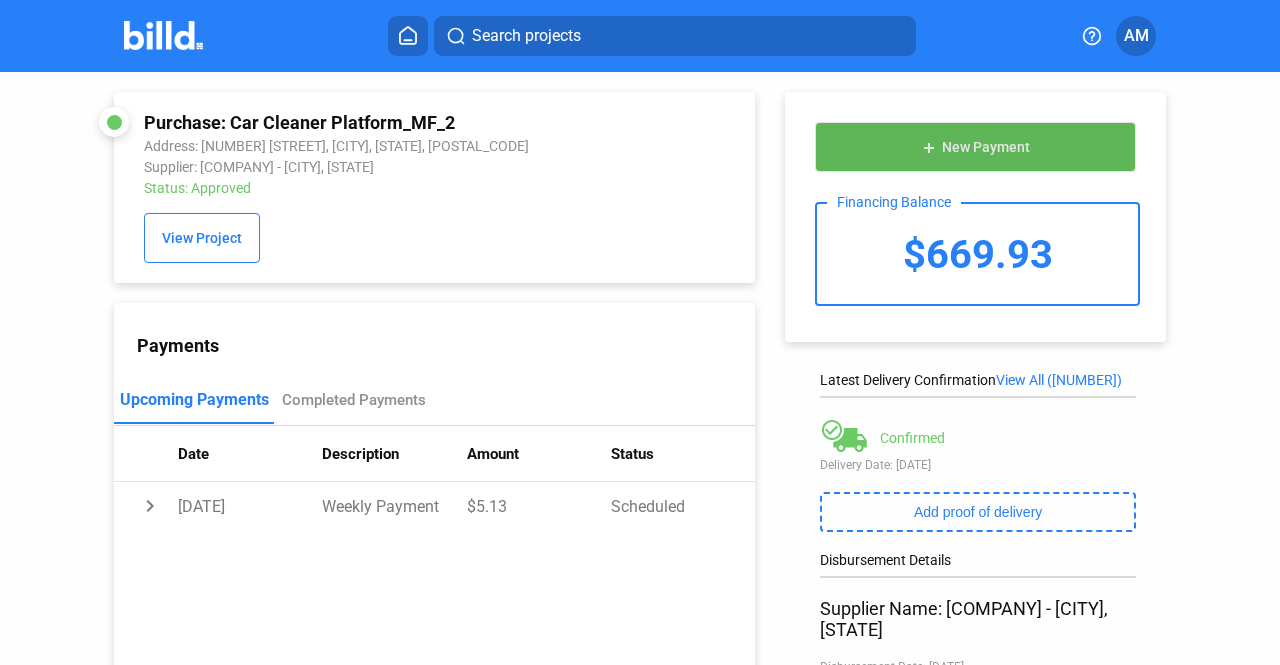click on "add New Payment" 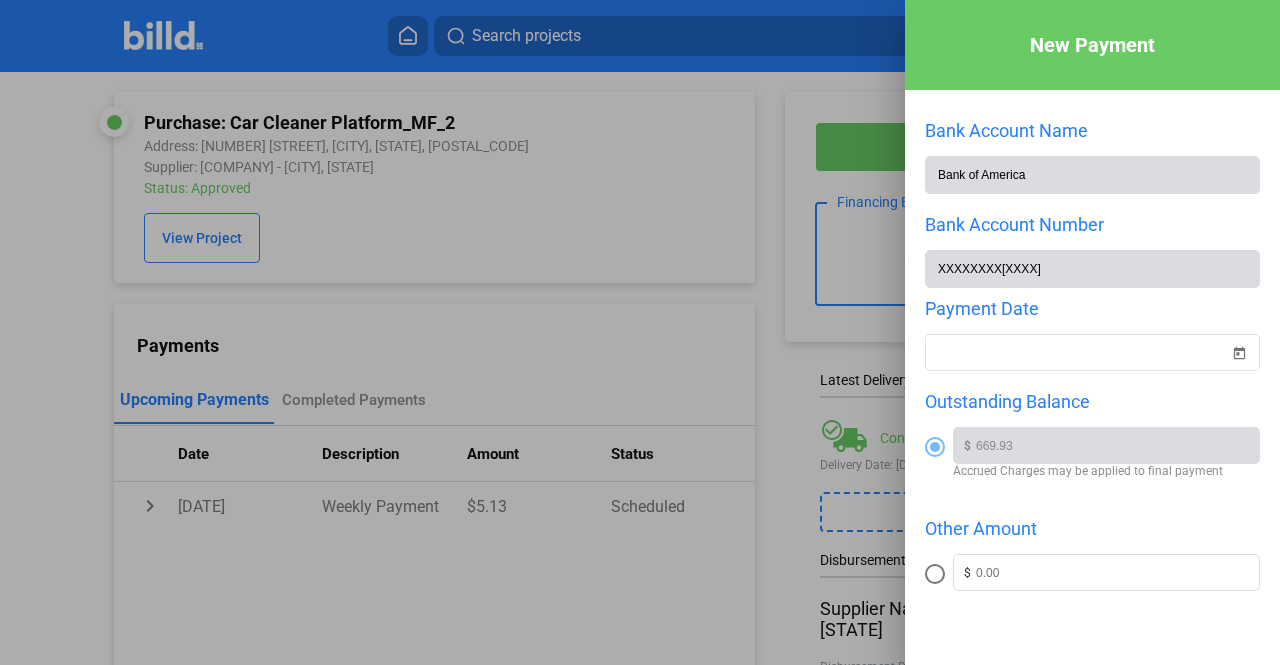 scroll, scrollTop: 163, scrollLeft: 0, axis: vertical 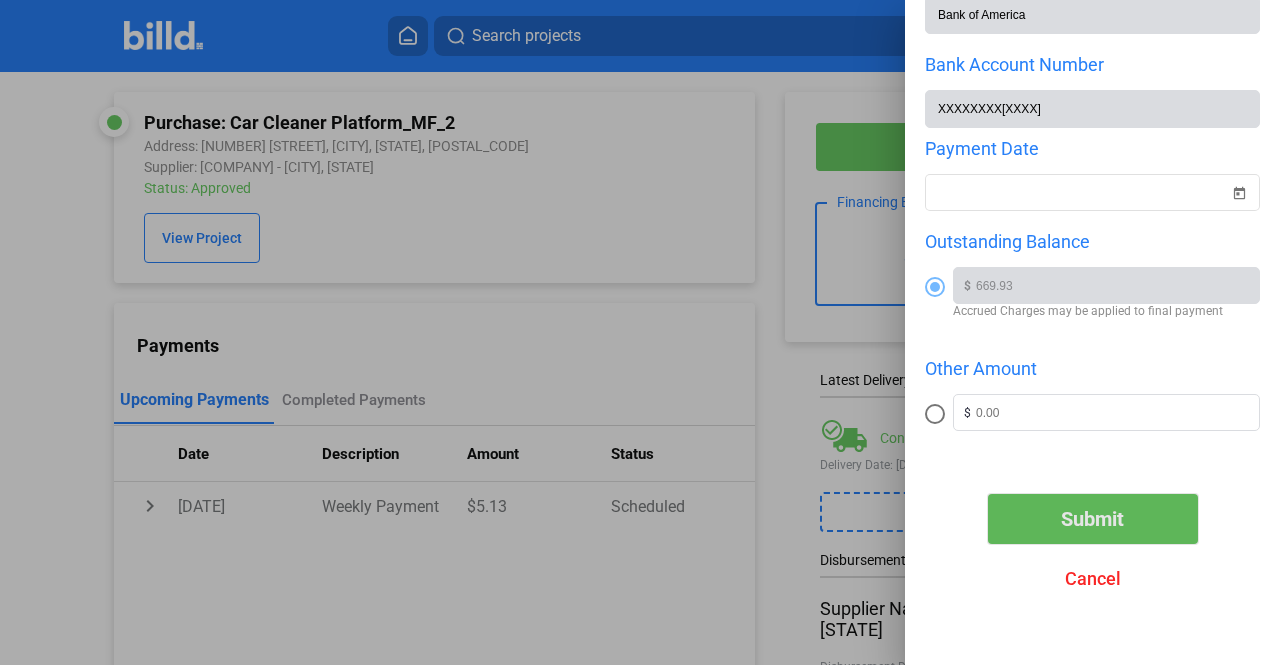click on "Submit" at bounding box center (1093, 519) 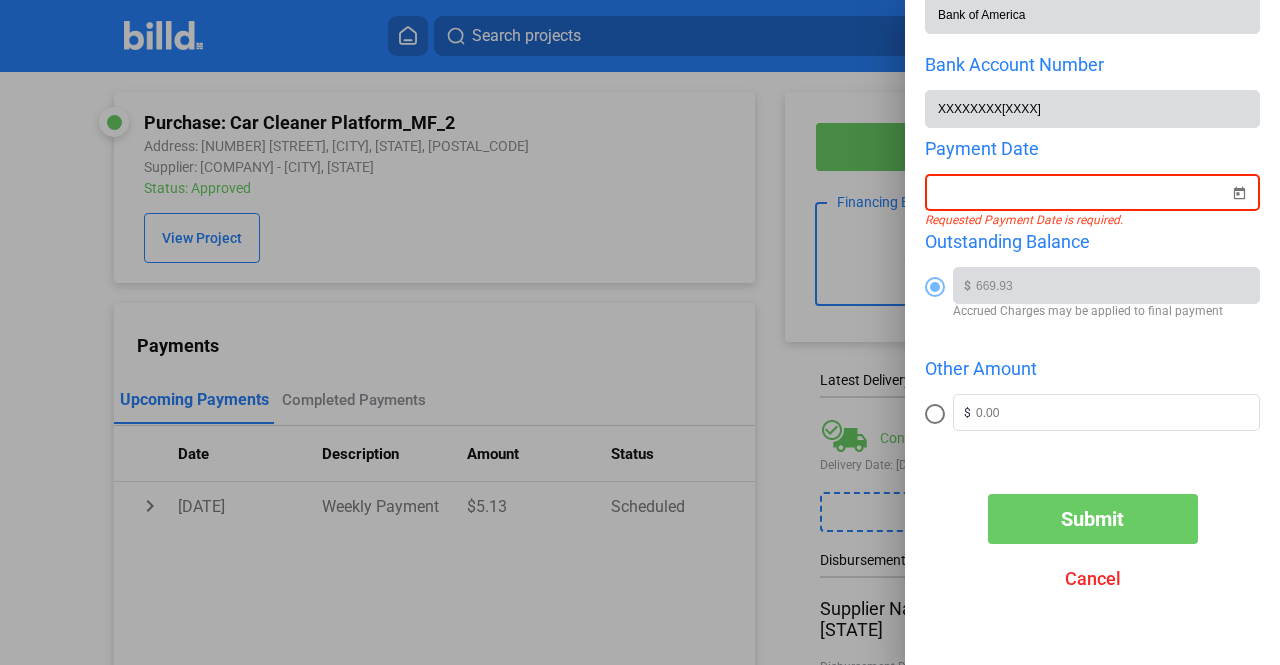 click at bounding box center (1083, 193) 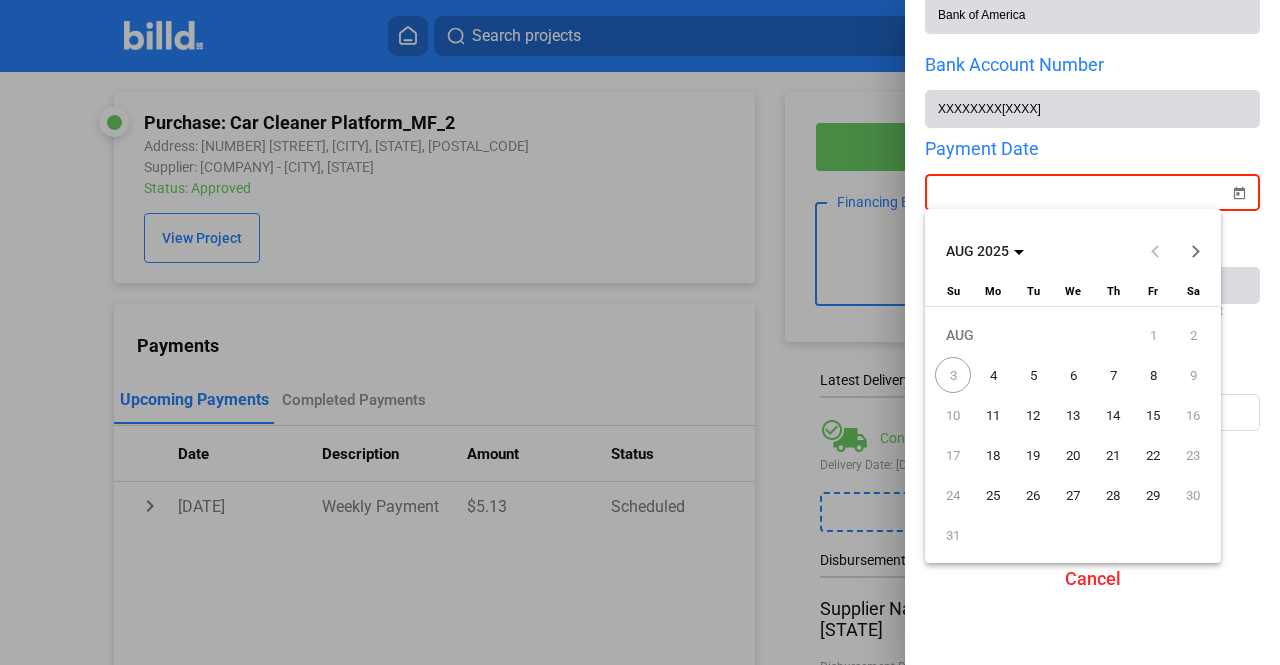 click on "4" at bounding box center [993, 375] 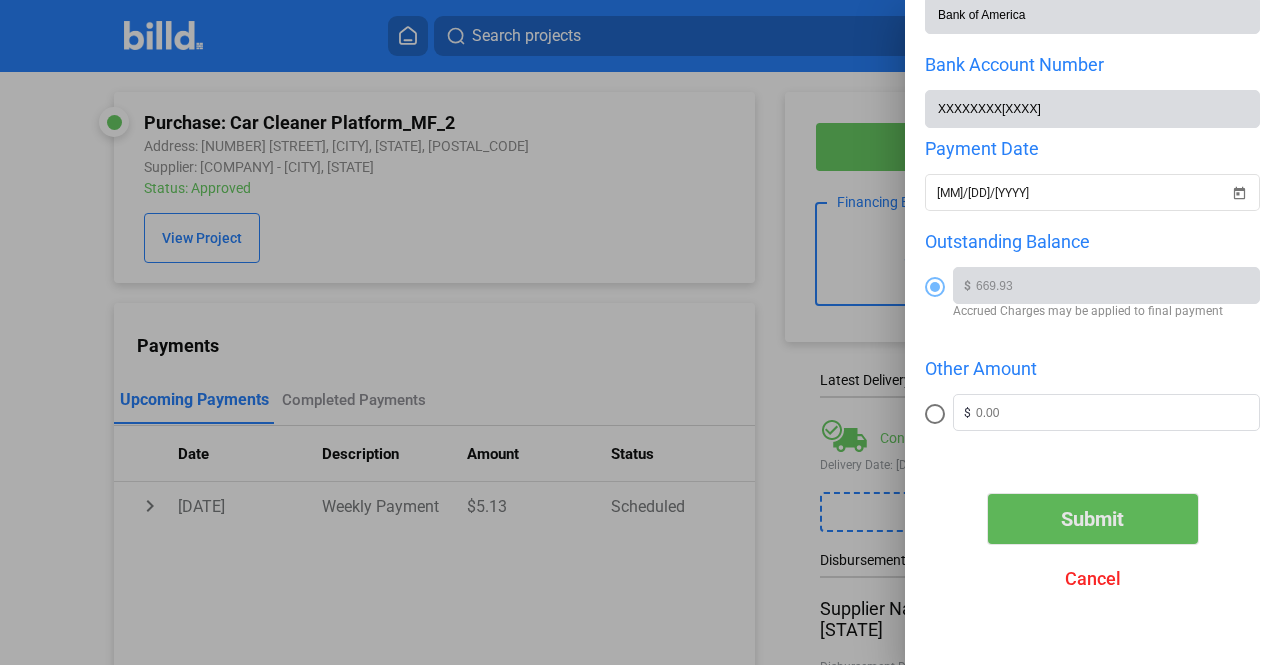 click on "Submit" at bounding box center [1093, 519] 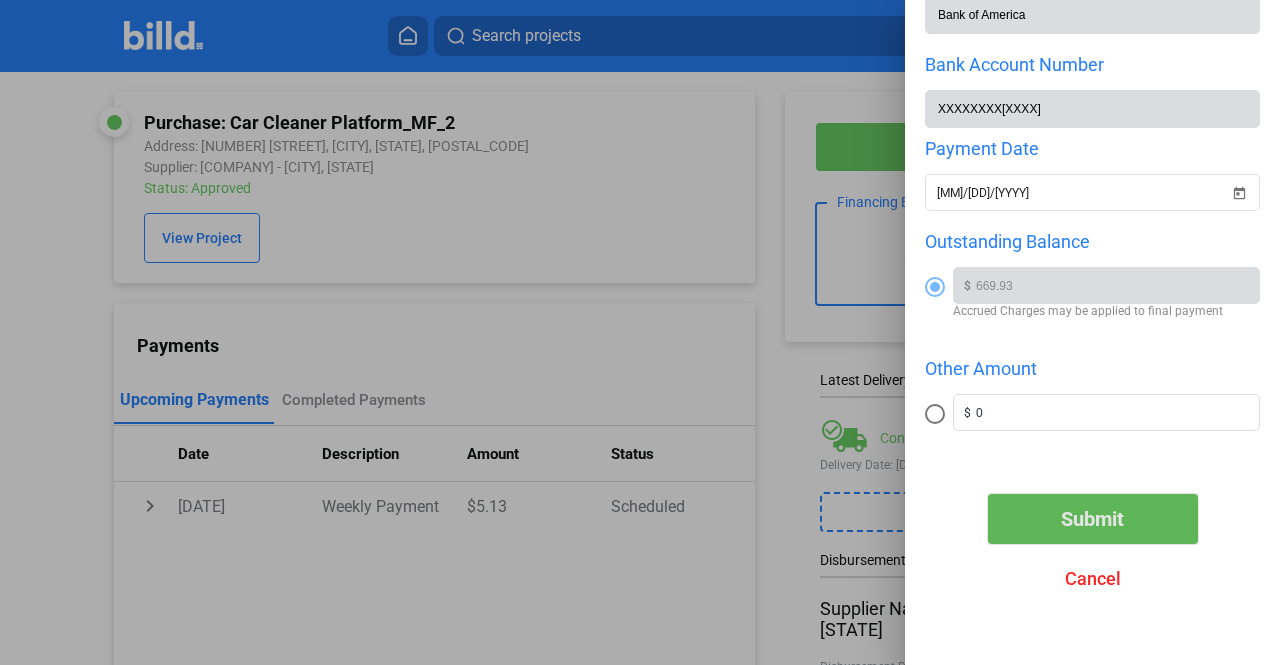 scroll, scrollTop: 0, scrollLeft: 0, axis: both 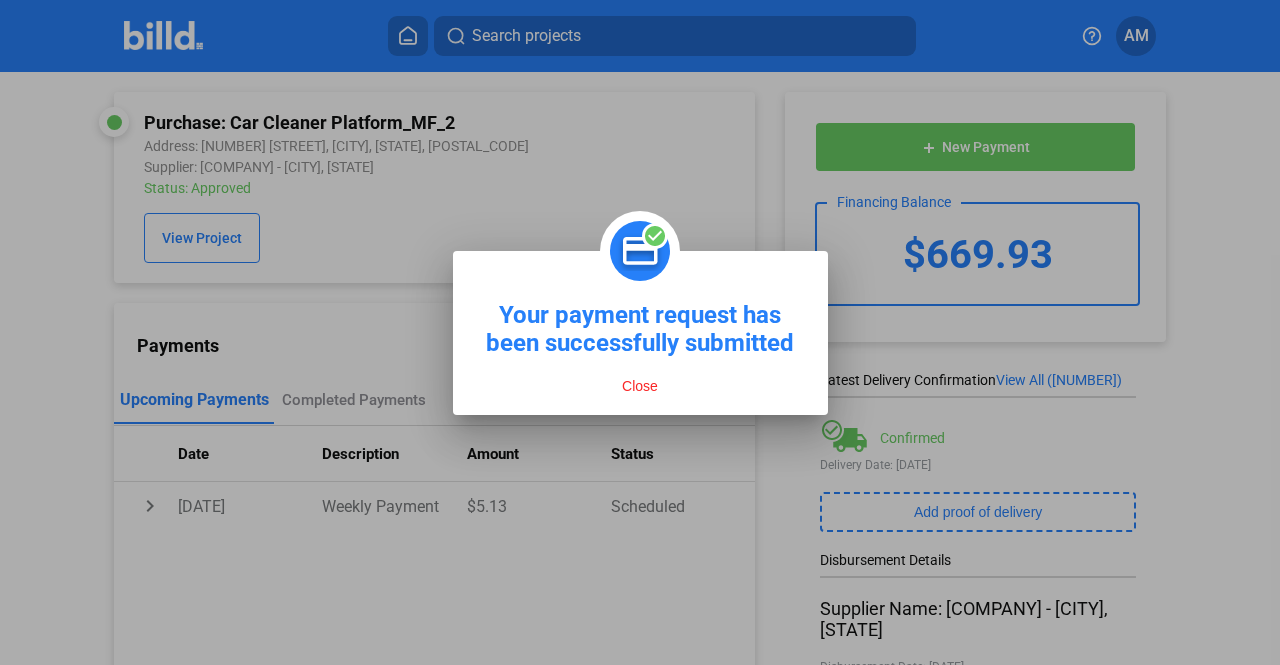 click on "Close" at bounding box center [640, 386] 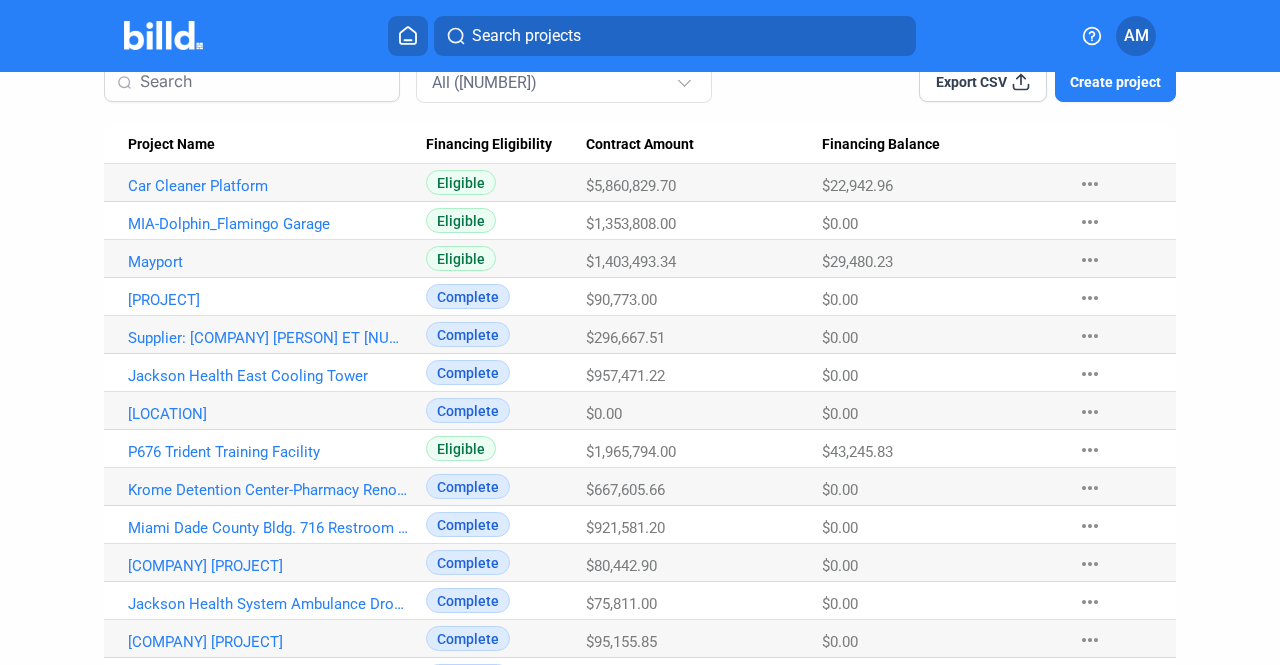 scroll, scrollTop: 172, scrollLeft: 0, axis: vertical 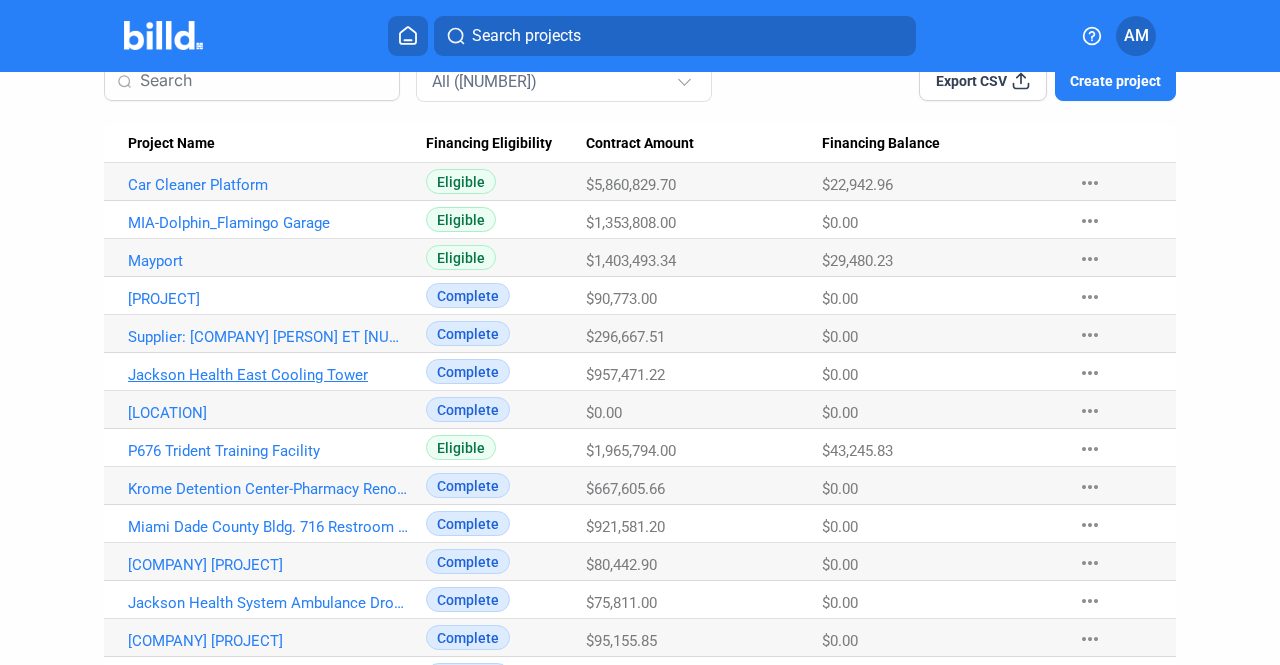 click on "Jackson Health East Cooling Tower" at bounding box center [269, 185] 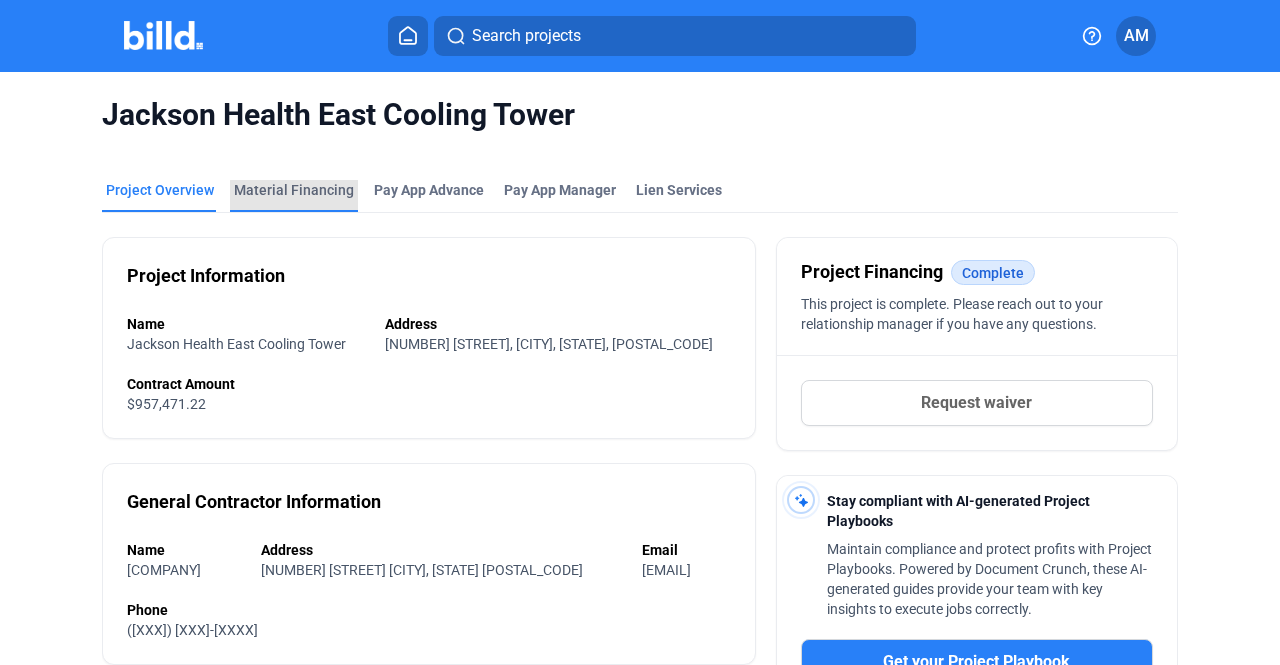 click on "Material Financing" at bounding box center [294, 196] 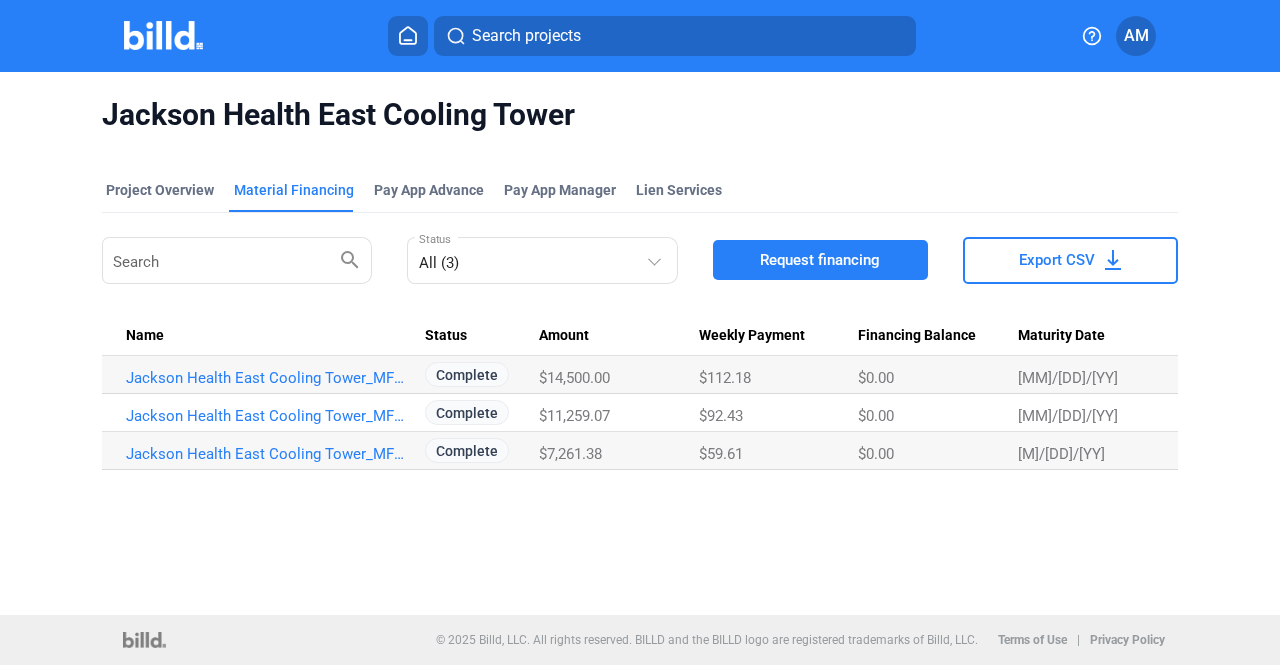 scroll, scrollTop: 0, scrollLeft: 0, axis: both 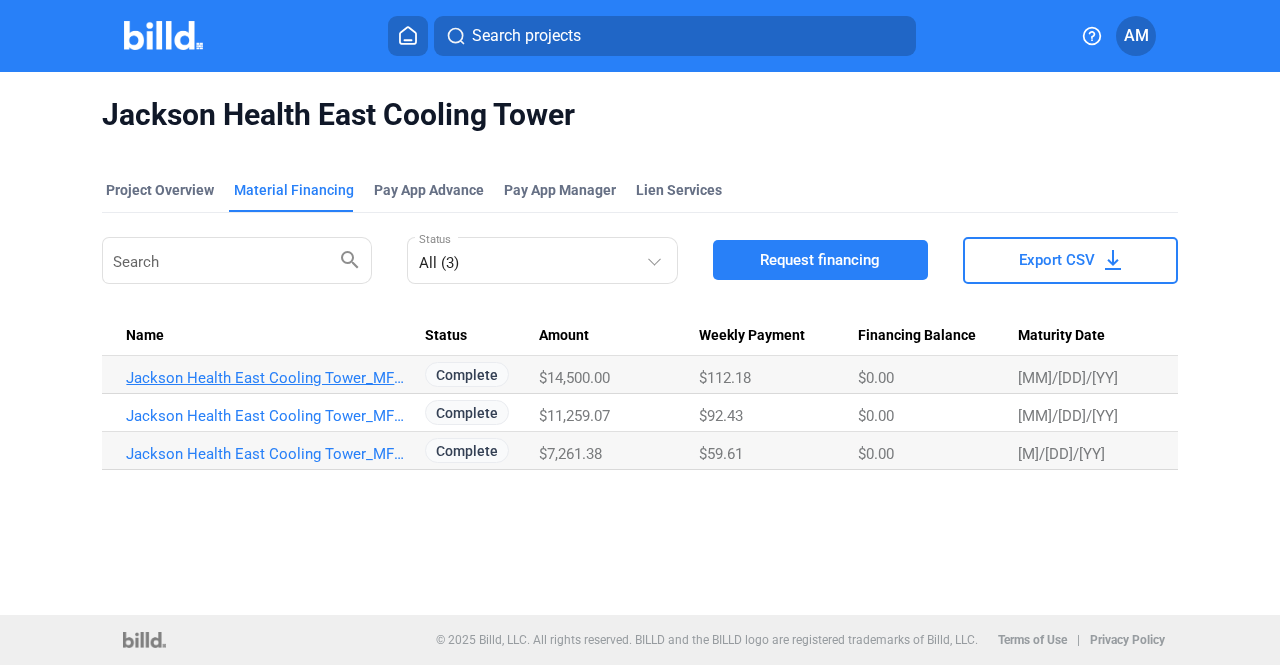 click on "Jackson Health East Cooling Tower_MF_3" at bounding box center (267, 378) 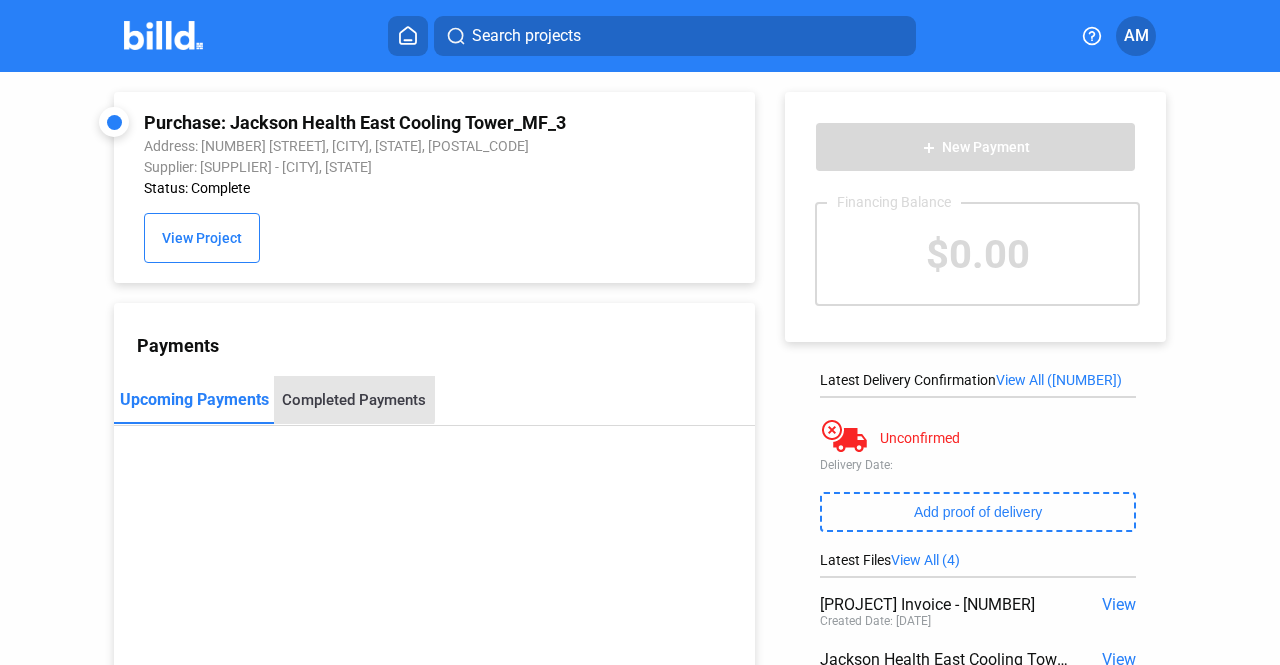 click on "Completed Payments" at bounding box center (354, 400) 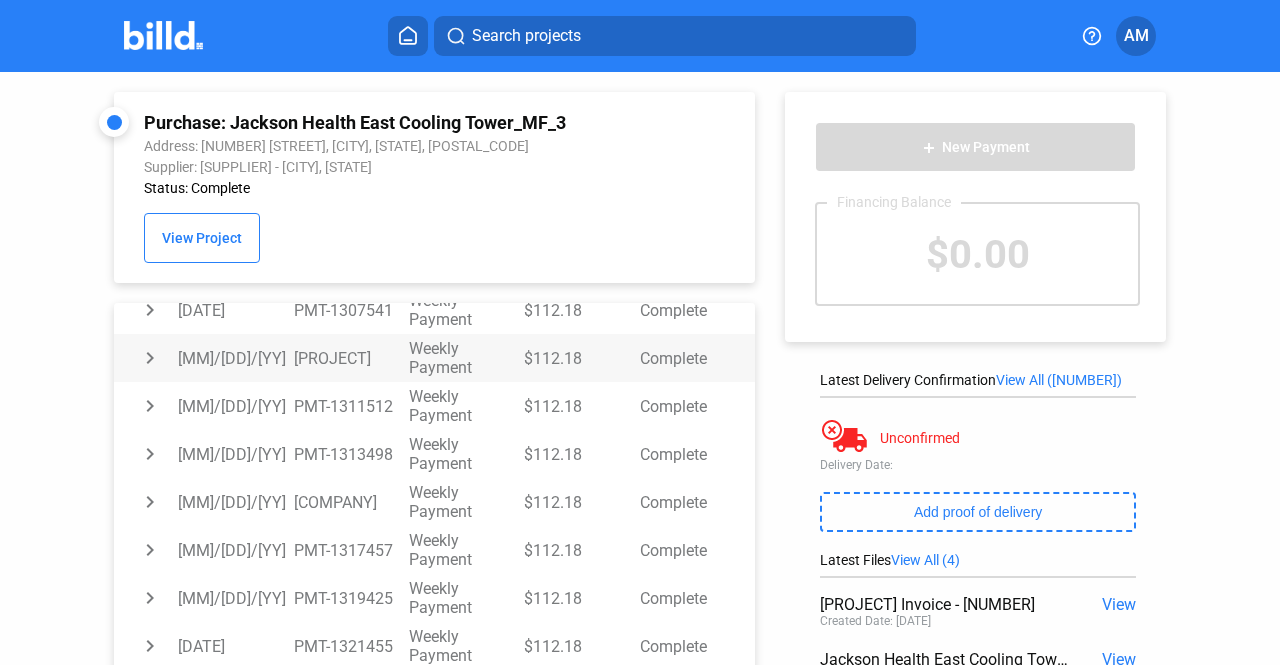 scroll, scrollTop: 0, scrollLeft: 0, axis: both 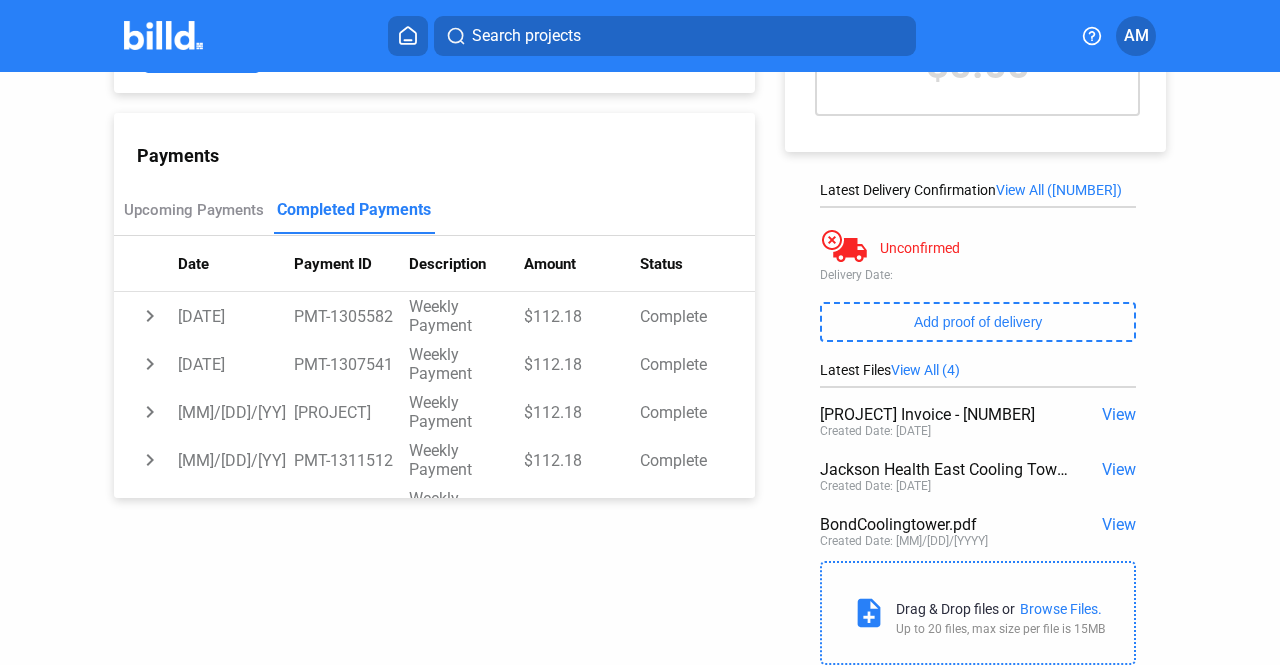click on "View" 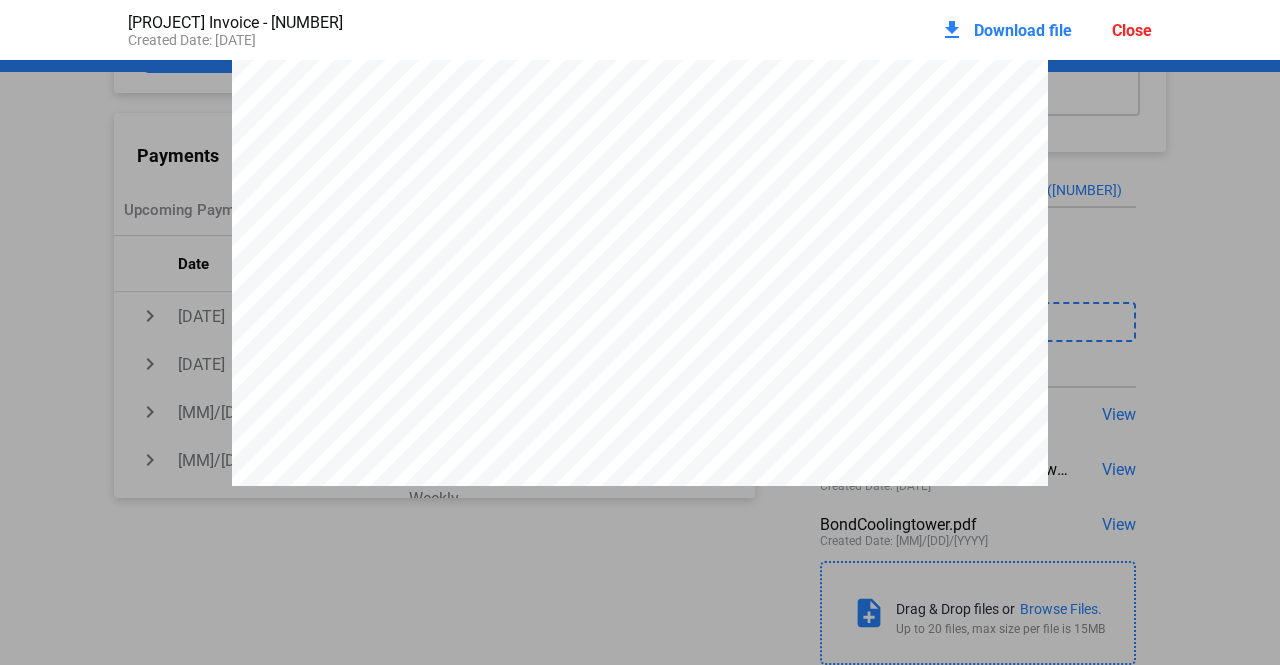 scroll, scrollTop: 648, scrollLeft: 0, axis: vertical 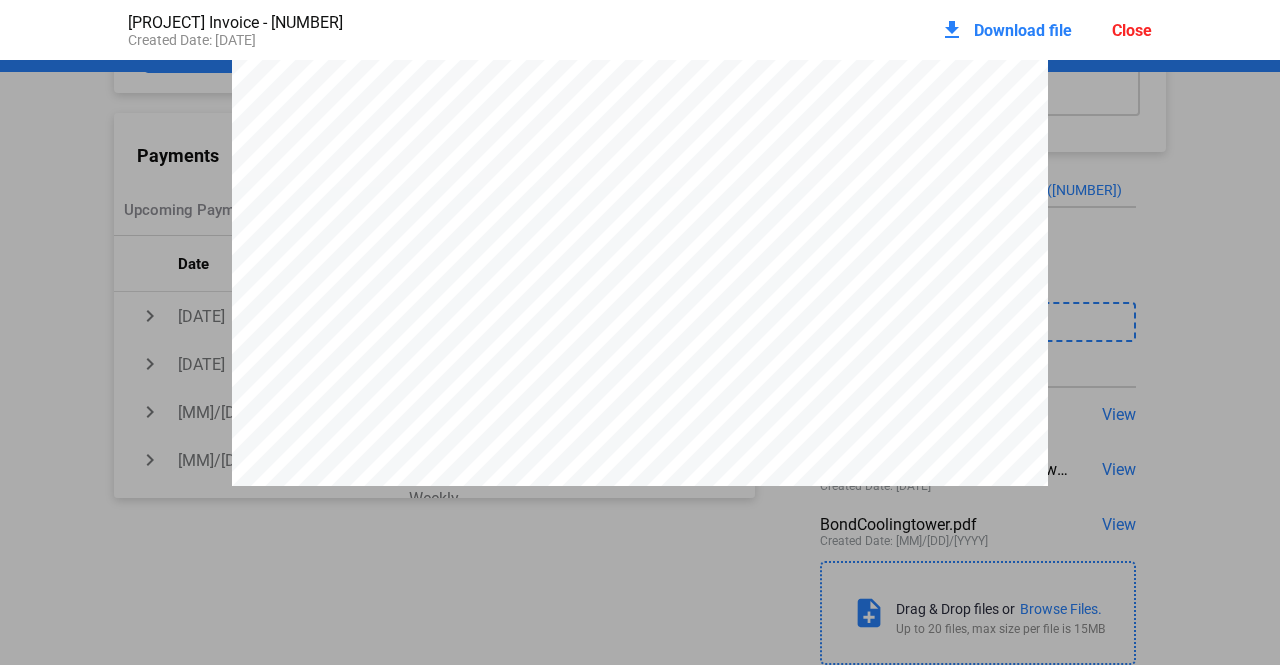 click on "Close" at bounding box center (1132, 30) 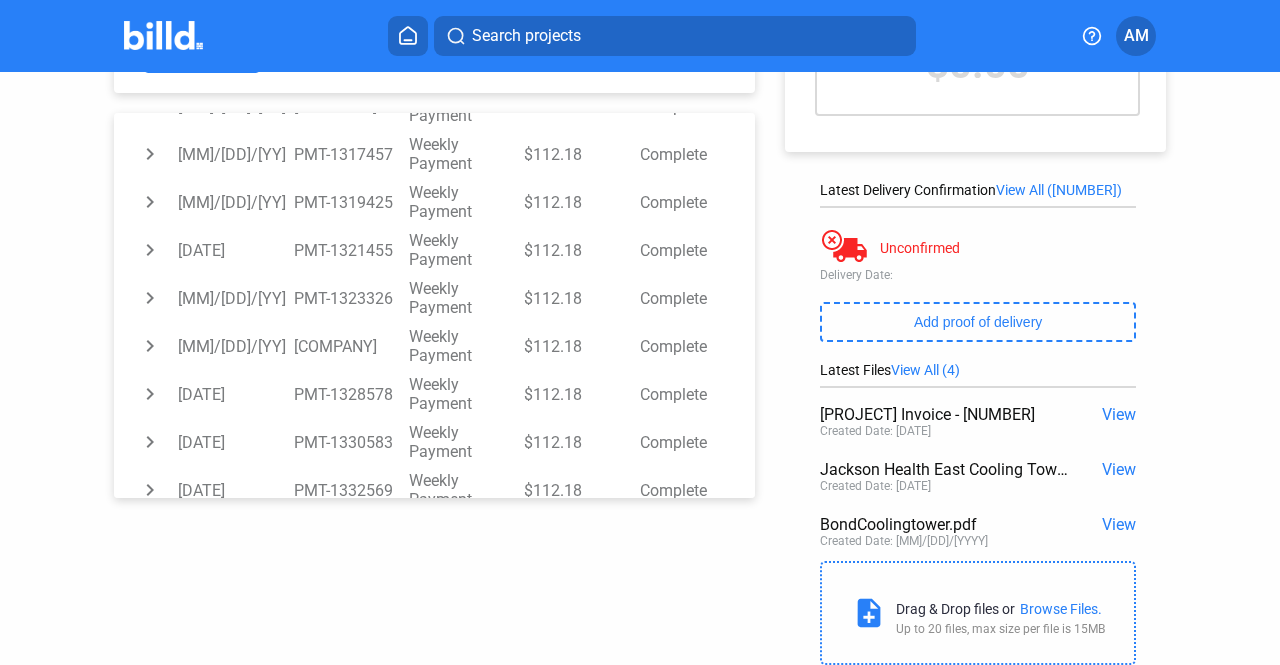 scroll, scrollTop: 610, scrollLeft: 0, axis: vertical 